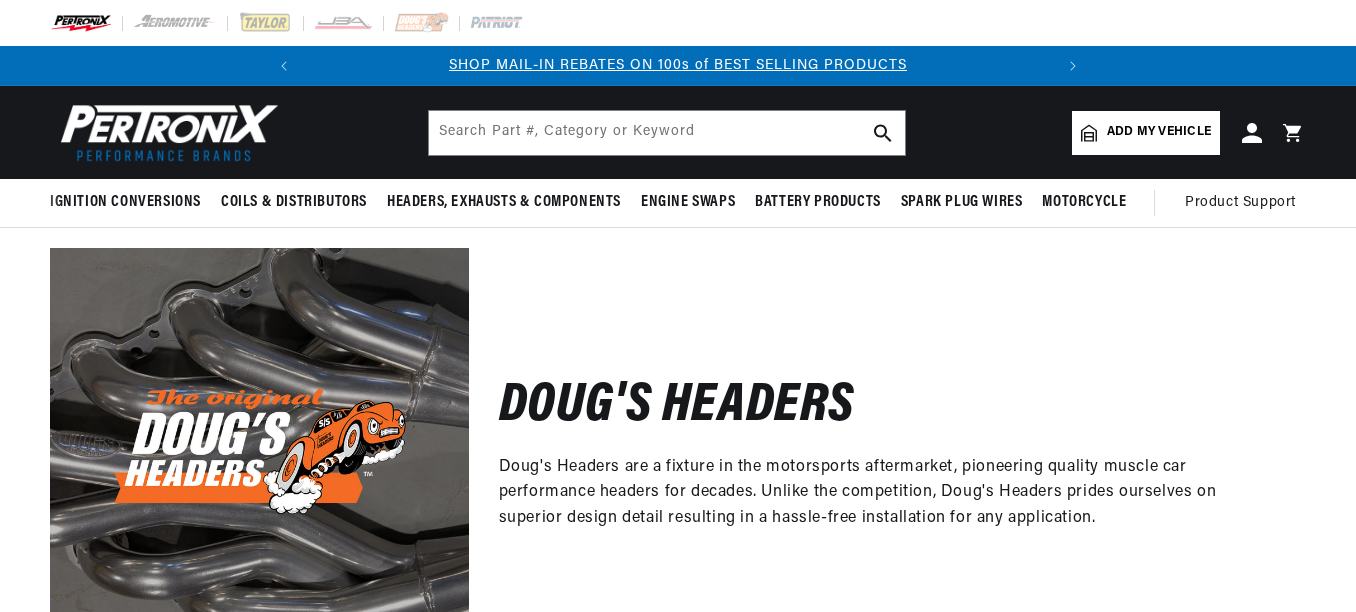 scroll, scrollTop: 0, scrollLeft: 0, axis: both 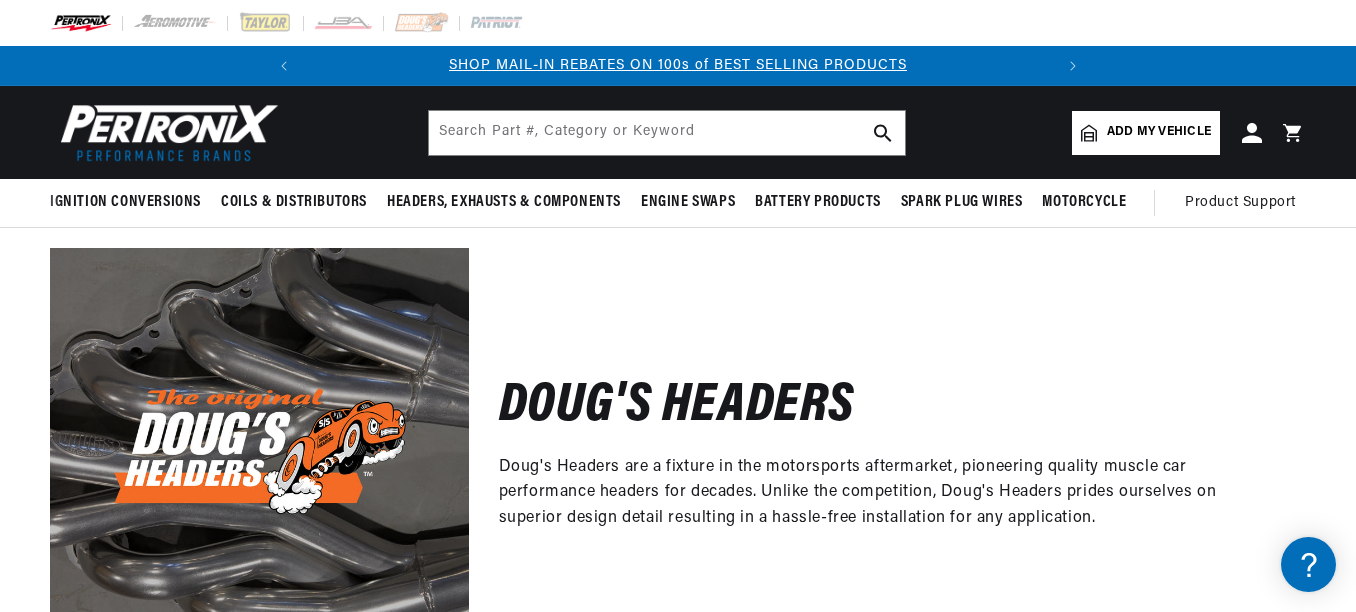 click on "Add my vehicle" at bounding box center [1159, 132] 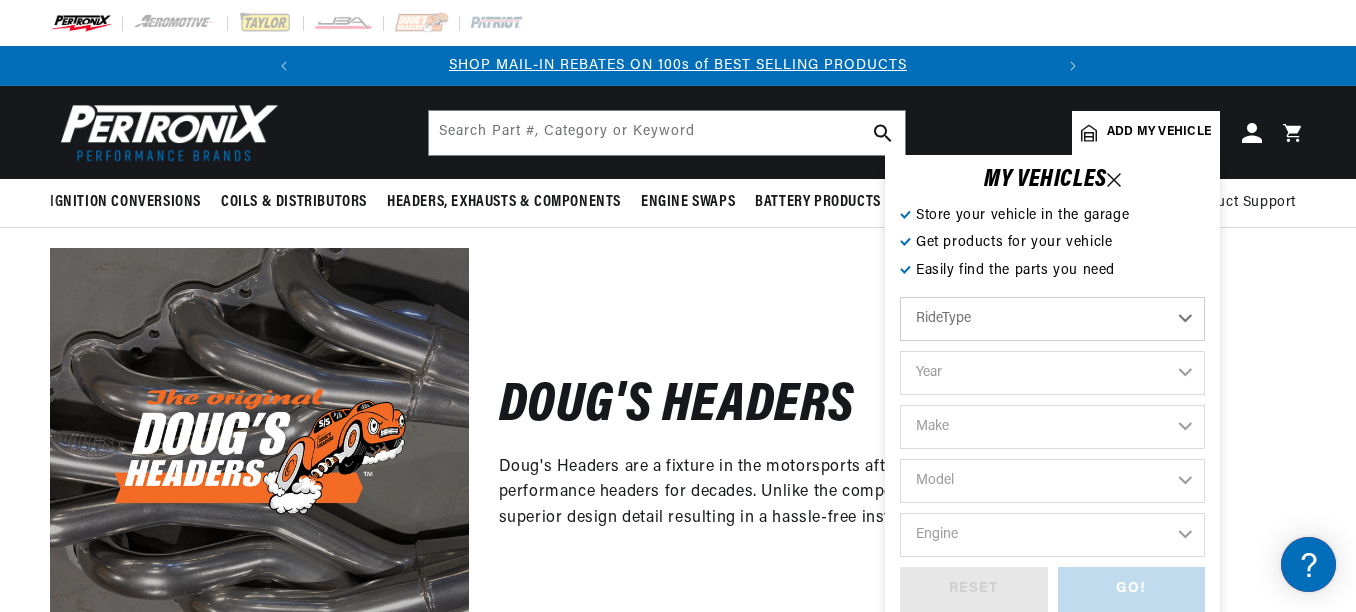 scroll, scrollTop: 0, scrollLeft: 0, axis: both 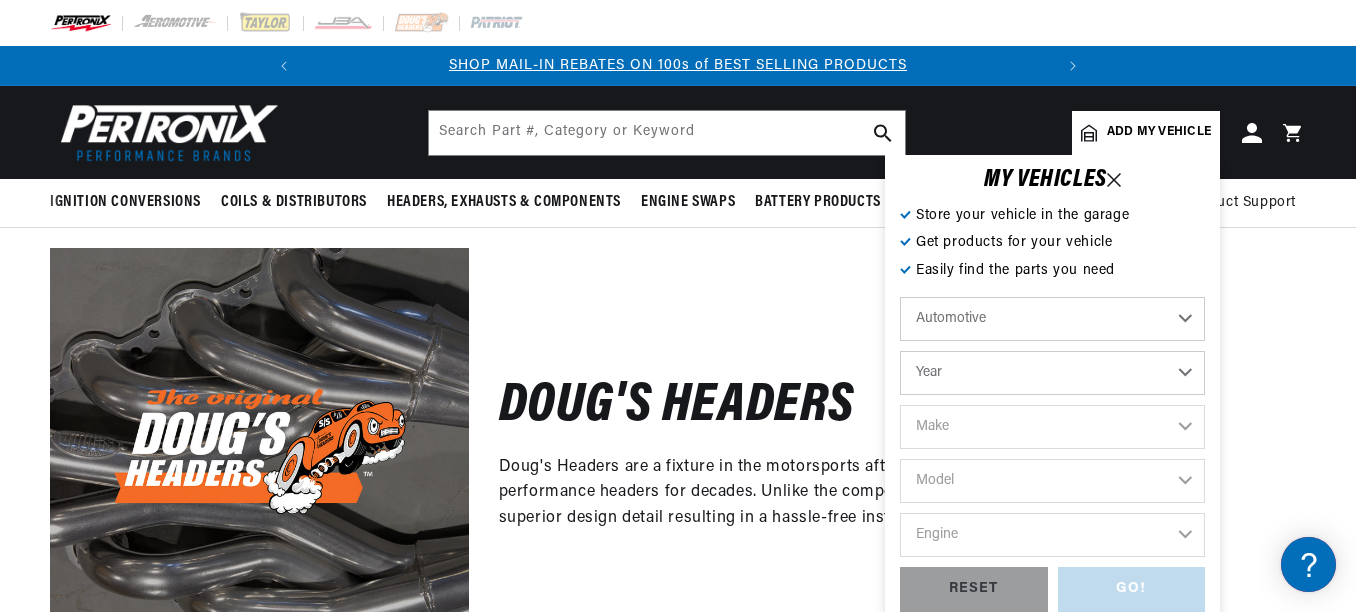 click on "Year
2022
2021
2020
2019
2018
2017
2016
2015
2014
2013
2012
2011
2010
2009
2008
2007
2006
2005
2004
2003
2002
2001
2000
1999
1998
1997
1996
1995
1994
1993
1992
1991
1990
1989
1988
1987
1986 1985" at bounding box center [1052, 373] 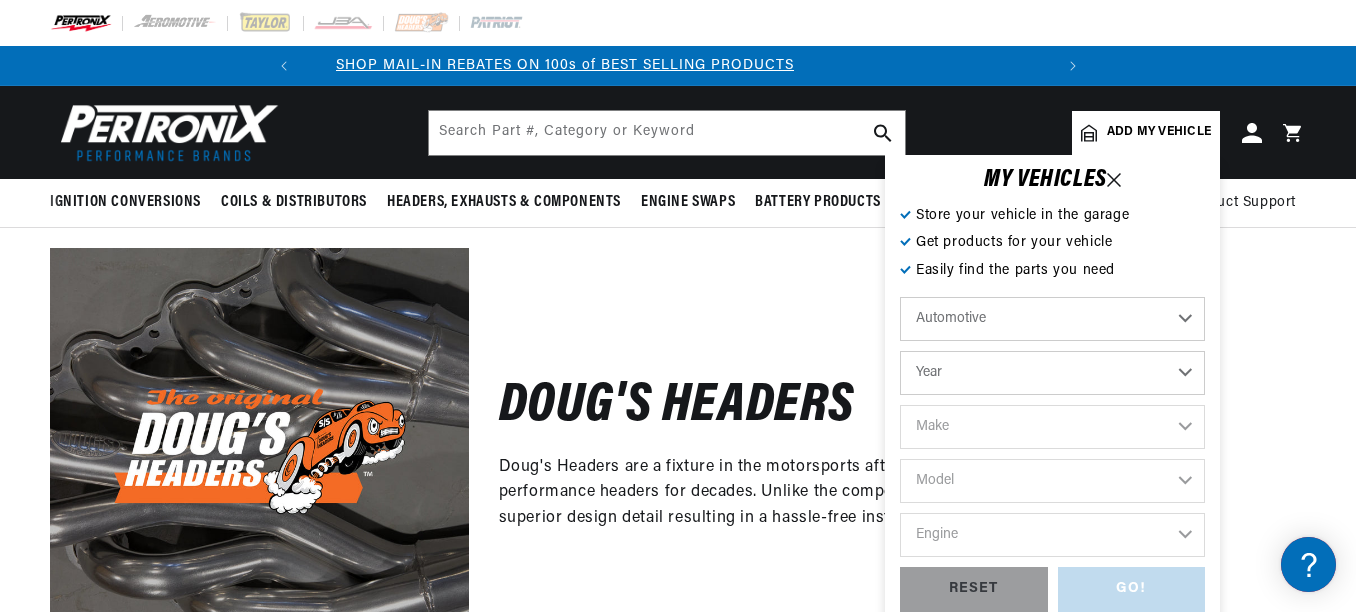 scroll, scrollTop: 0, scrollLeft: 0, axis: both 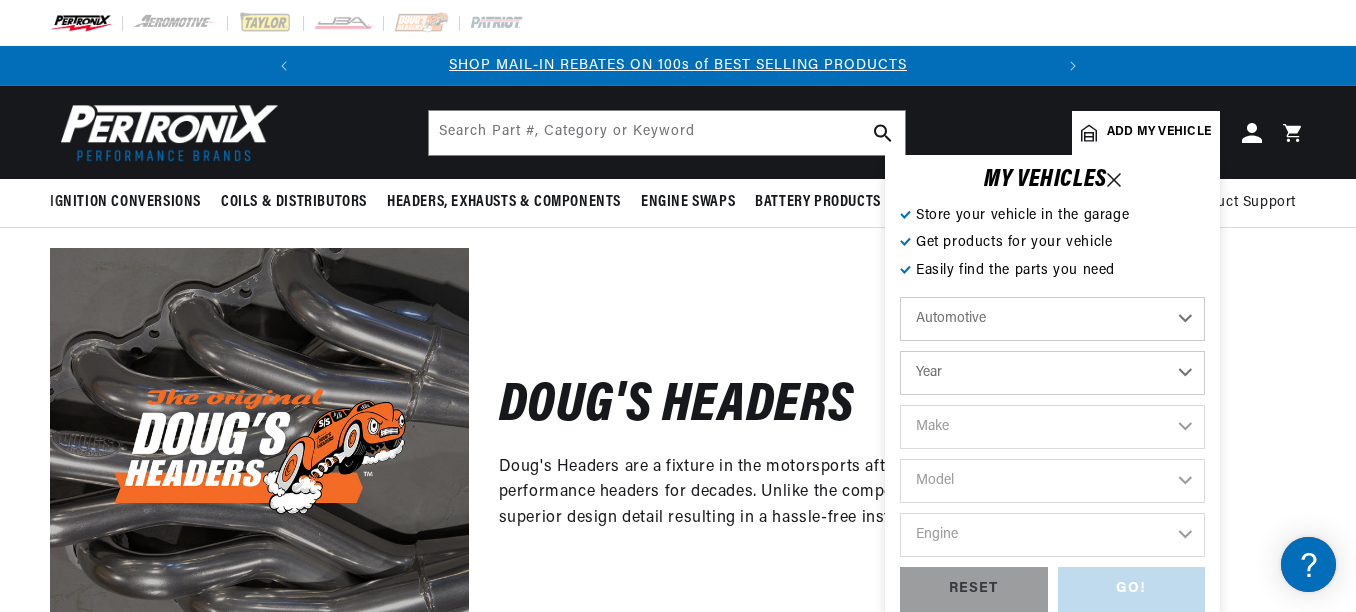 select on "2020" 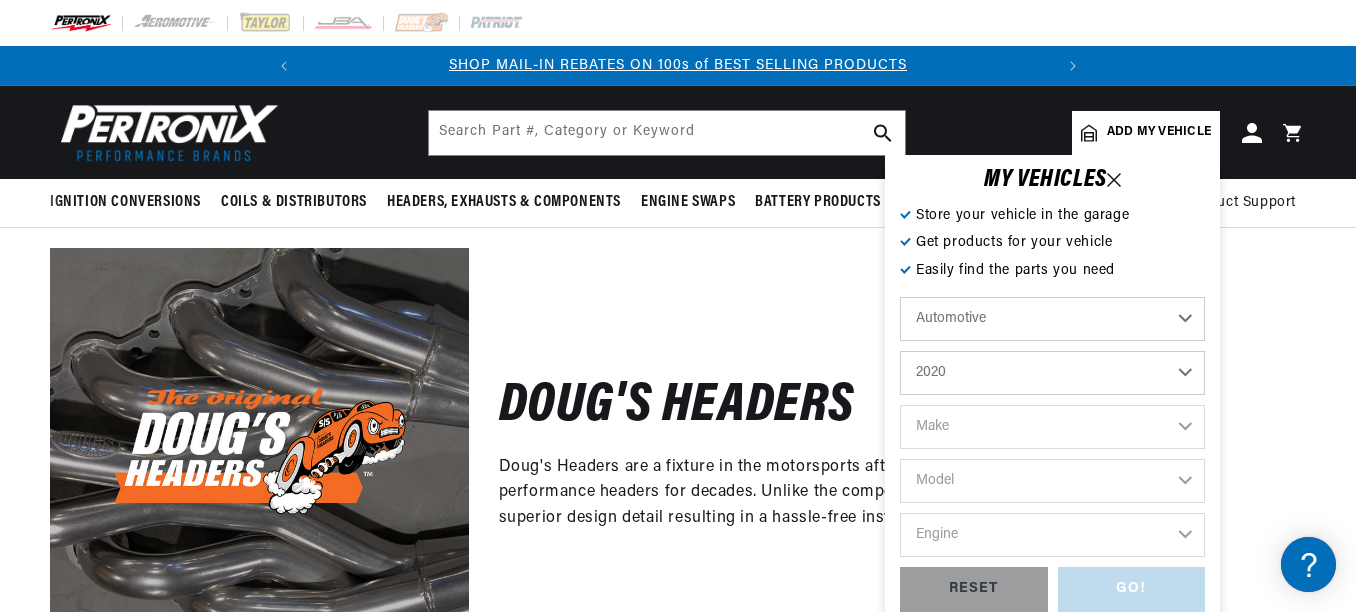 click on "Year
2022
2021
2020
2019
2018
2017
2016
2015
2014
2013
2012
2011
2010
2009
2008
2007
2006
2005
2004
2003
2002
2001
2000
1999
1998
1997
1996
1995
1994
1993
1992
1991
1990
1989
1988
1987
1986 1985" at bounding box center [1052, 373] 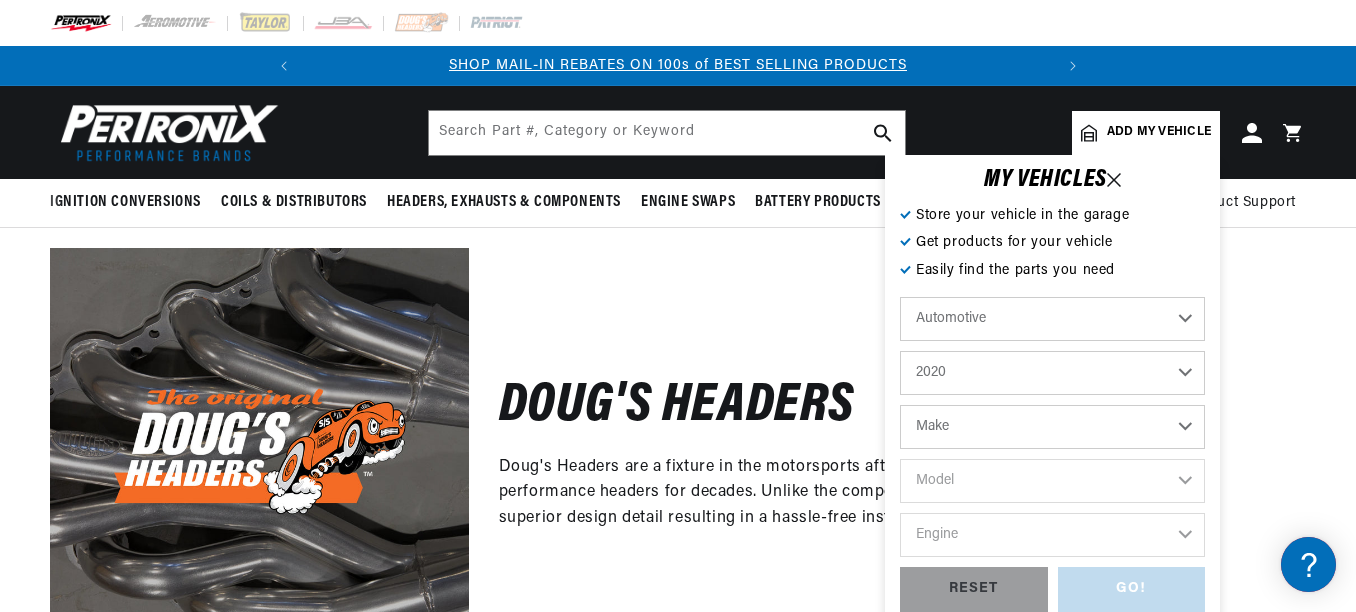 click on "2022
2021
2020
2019
2018
2017
2016
2015
2014
2013
2012
2011
2010
2009
2008
2007
2006
2005
2004
2003
2002
2001
2000
1999
1998
1997
1996
1995
1994
1993
1992
1991
1990
1989
1988
1987
1986
1985 1984" at bounding box center (1052, 373) 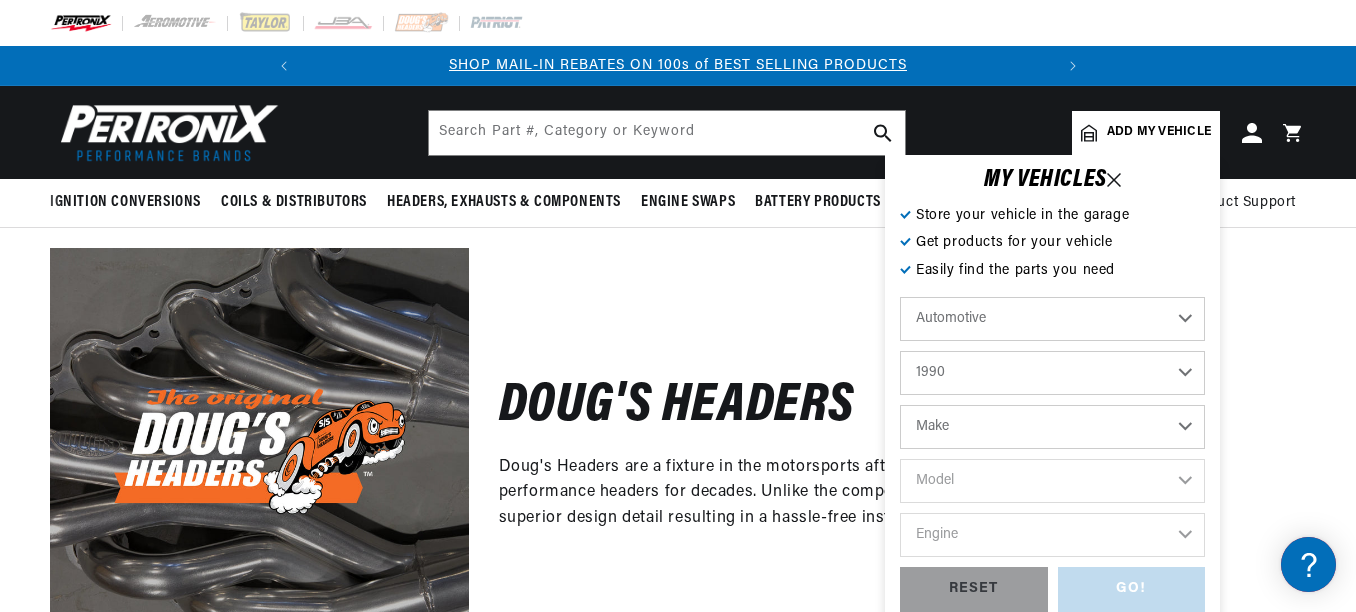 click on "2022
2021
2020
2019
2018
2017
2016
2015
2014
2013
2012
2011
2010
2009
2008
2007
2006
2005
2004
2003
2002
2001
2000
1999
1998
1997
1996
1995
1994
1993
1992
1991
1990
1989
1988
1987
1986
1985 1984" at bounding box center (1052, 373) 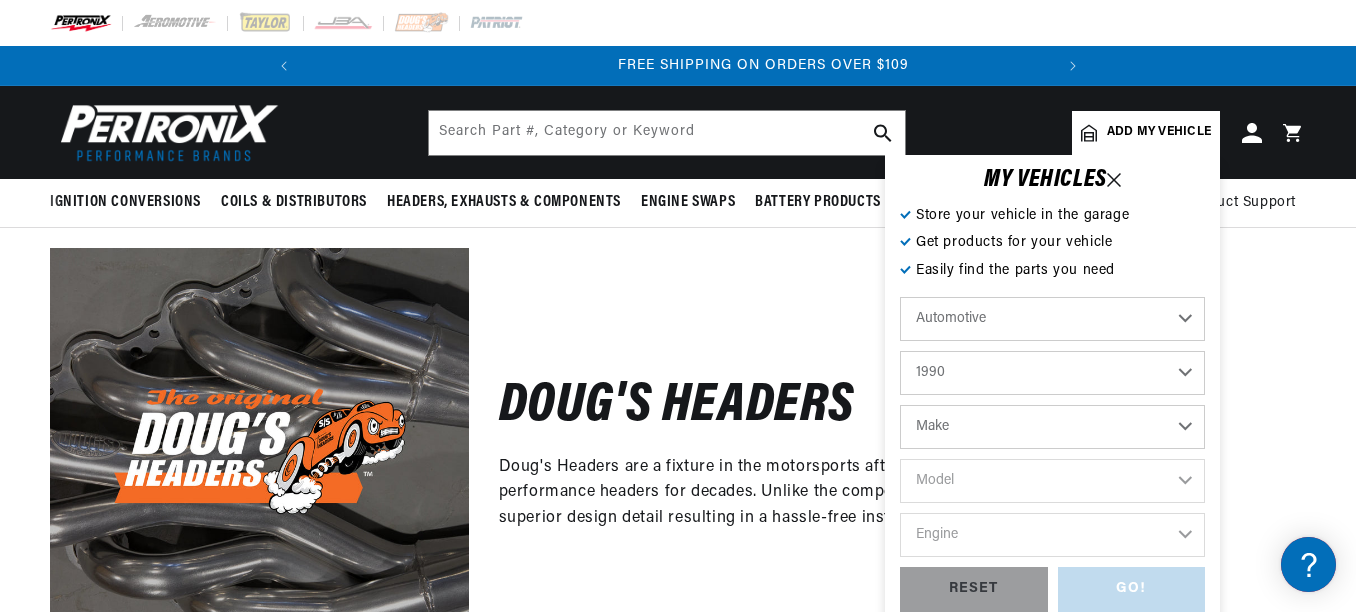 scroll, scrollTop: 0, scrollLeft: 747, axis: horizontal 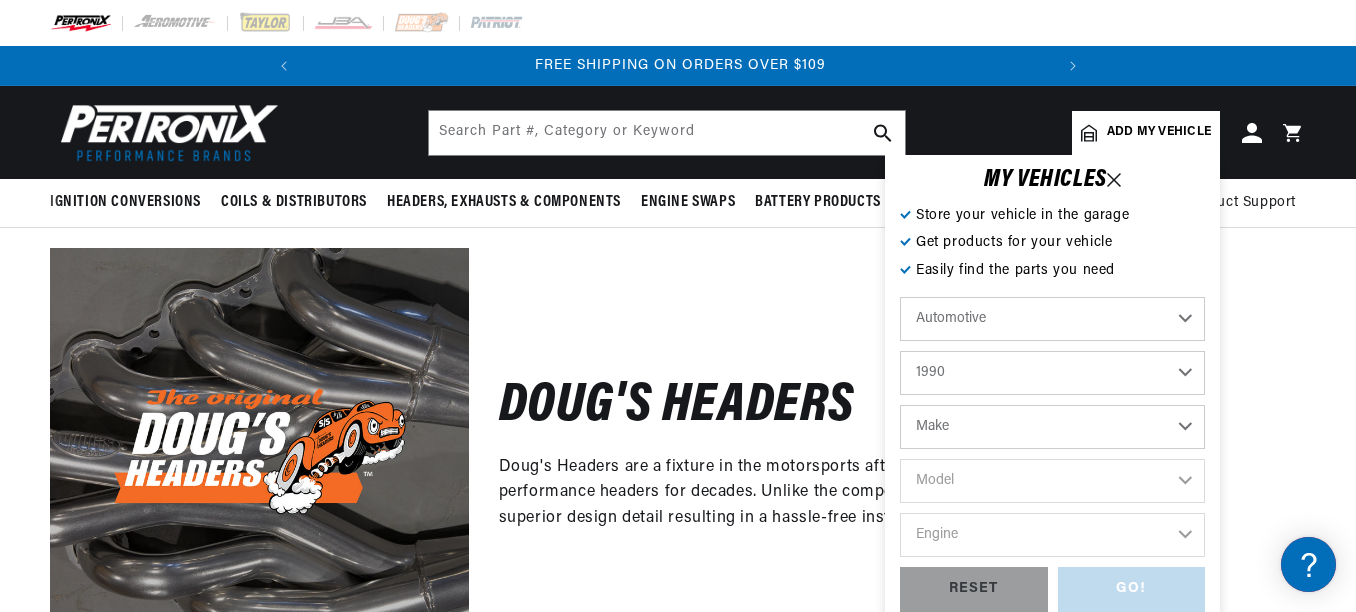click on "Make
Buick
Cadillac
Chevrolet
Chrysler
Dodge
Ford
GMC
Hyundai
Isuzu
Jeep
Lincoln
Mercury
Nissan
Oldsmobile
Plymouth
Pontiac
Toyota" at bounding box center (1052, 427) 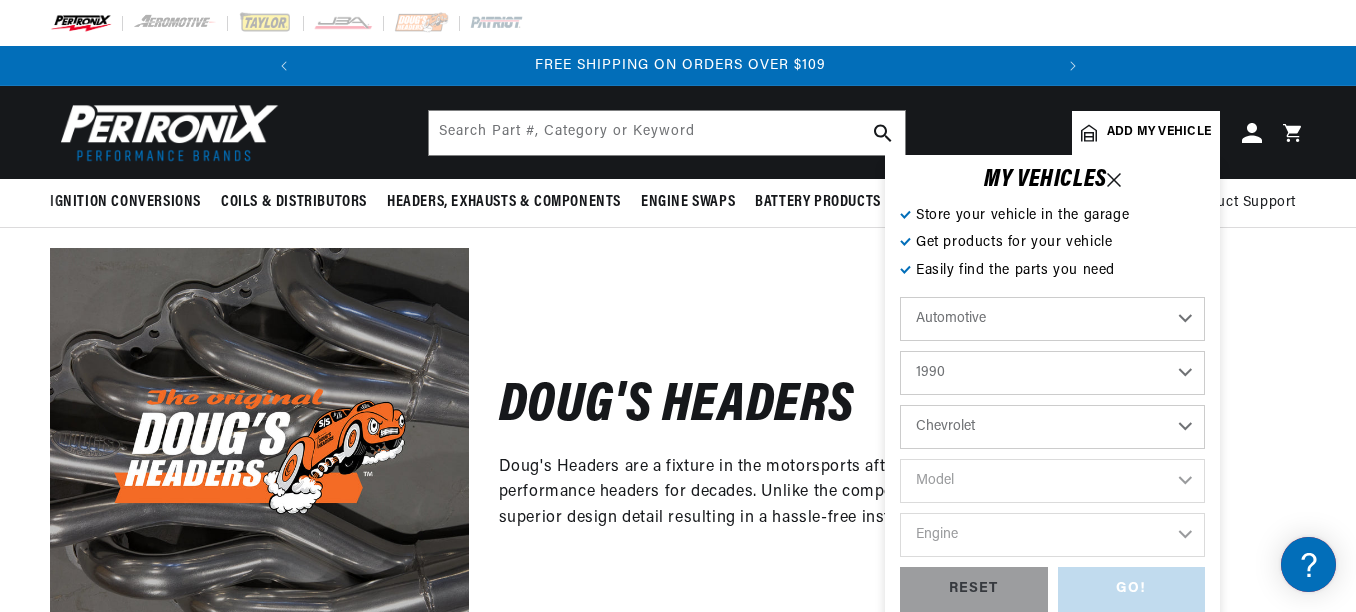 click on "Make
Buick
Cadillac
Chevrolet
Chrysler
Dodge
Ford
GMC
Hyundai
Isuzu
Jeep
Lincoln
Mercury
Nissan
Oldsmobile
Plymouth
Pontiac
Toyota" at bounding box center [1052, 427] 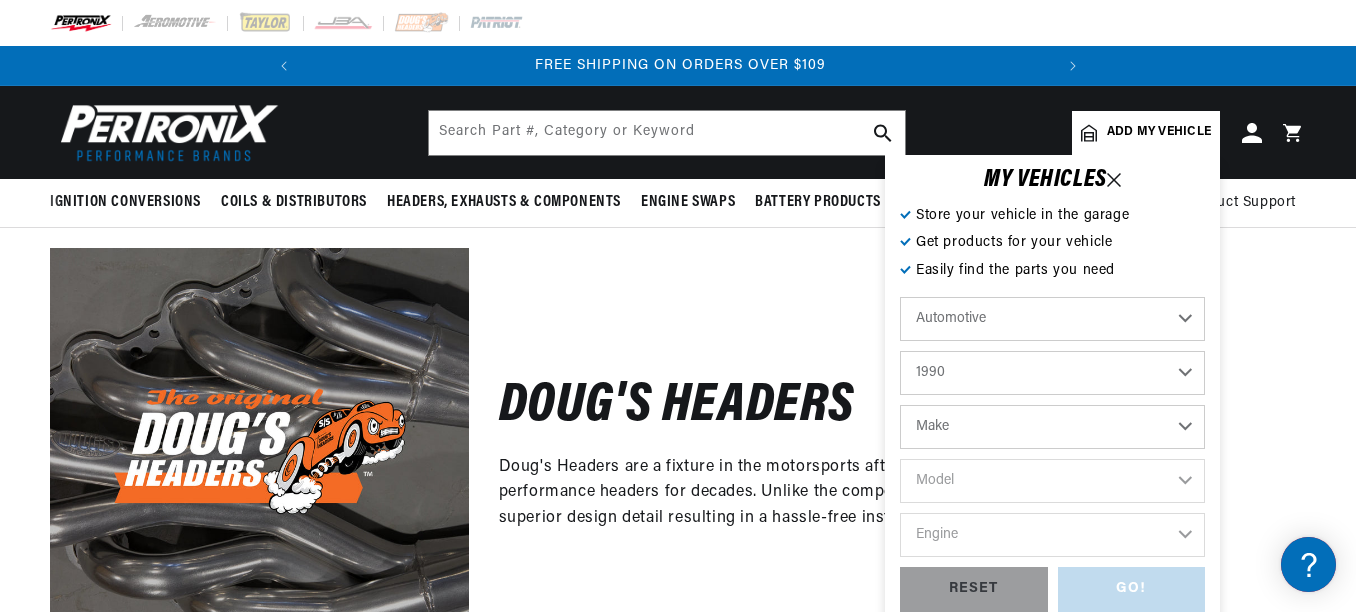 select on "Chevrolet" 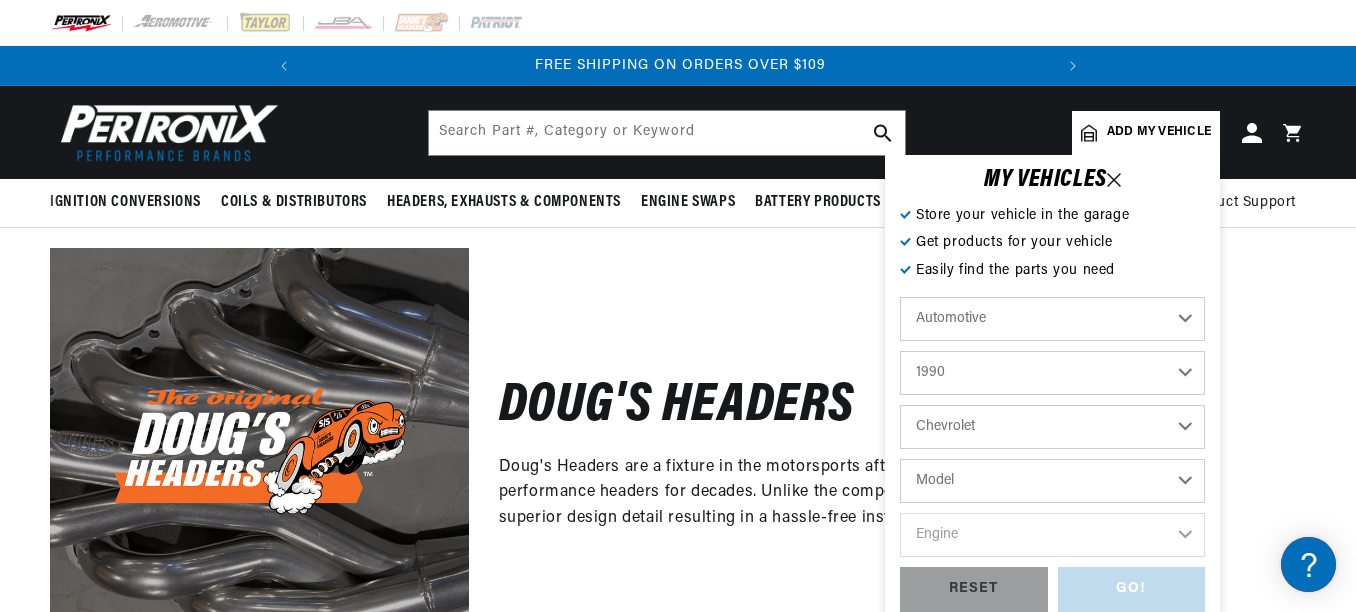 click on "Model
Astro
B60
Blazer
C50
C60
C60 Kodiak
C70
C70 Kodiak
C1500
C2500
C3500
C5500 Kodiak
Camaro
Caprice
Corvette
G10
G20
G30
K1500
K2500
K3500
P30
R1500 Suburban
R2500 Suburban
R3500
S10
S10 Blazer
Suburban
V1500 Suburban
V2500 Suburban
V3500" at bounding box center [1052, 481] 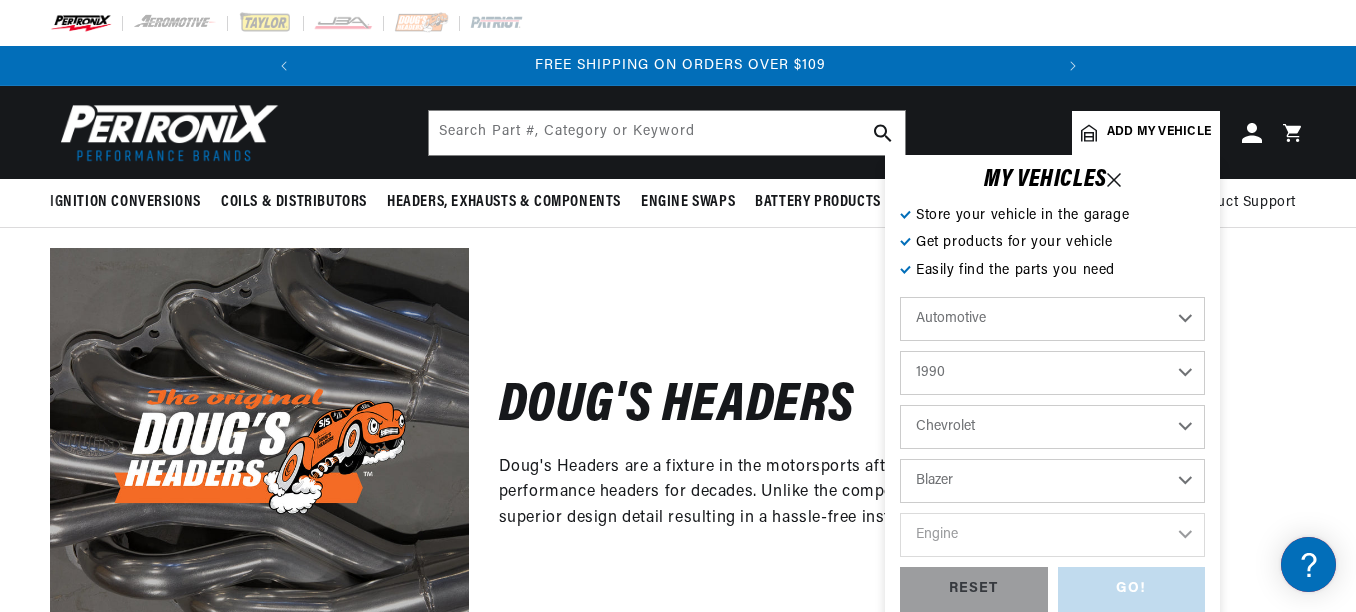 click on "Model
Astro
B60
Blazer
C50
C60
C60 Kodiak
C70
C70 Kodiak
C1500
C2500
C3500
C5500 Kodiak
Camaro
Caprice
Corvette
G10
G20
G30
K1500
K2500
K3500
P30
R1500 Suburban
R2500 Suburban
R3500
S10
S10 Blazer
Suburban
V1500 Suburban
V2500 Suburban
V3500" at bounding box center (1052, 481) 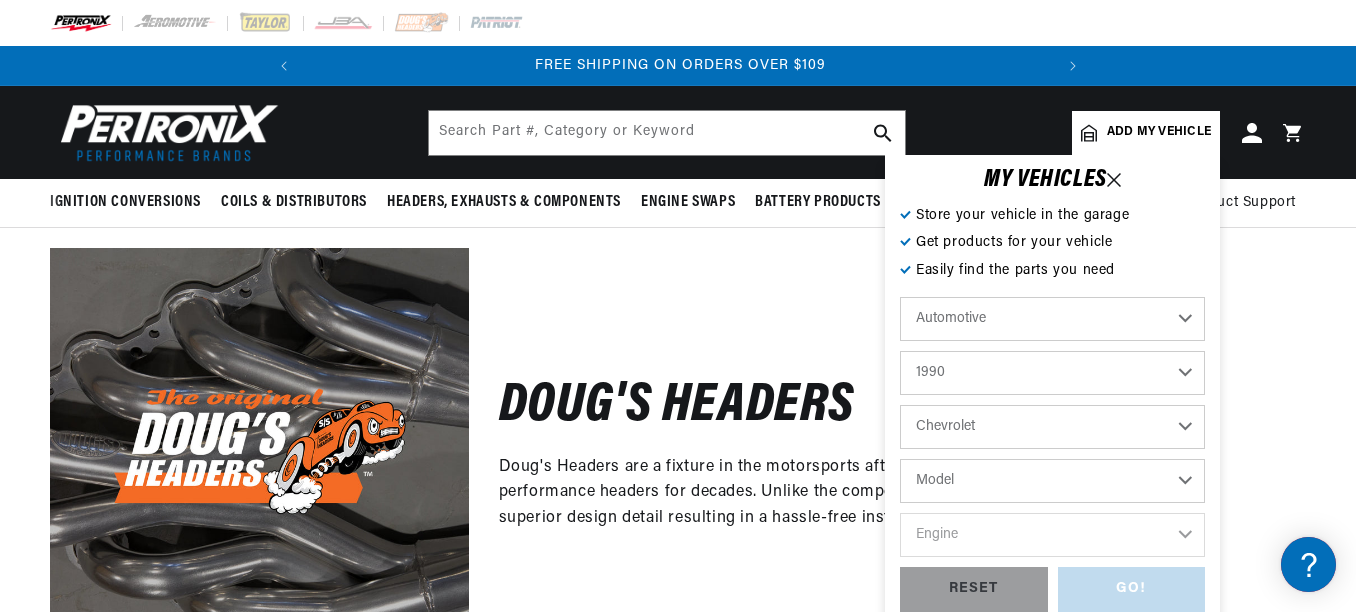 select on "Blazer" 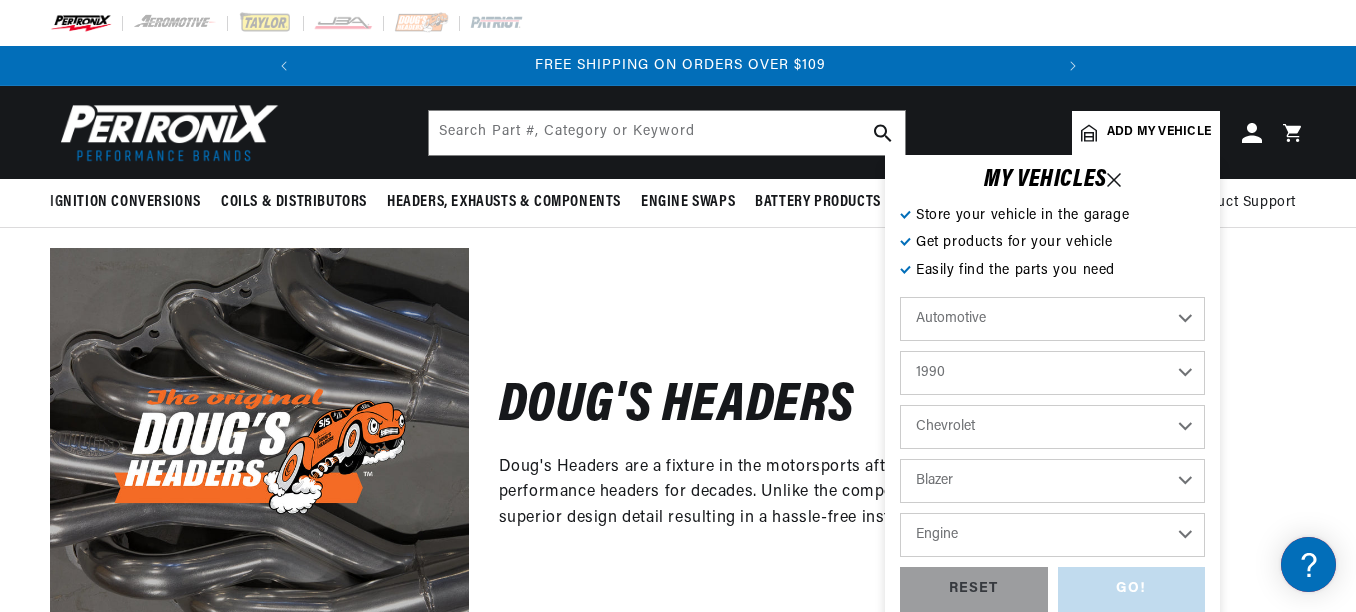 click on "Engine
5.0L
5.7L" at bounding box center [1052, 535] 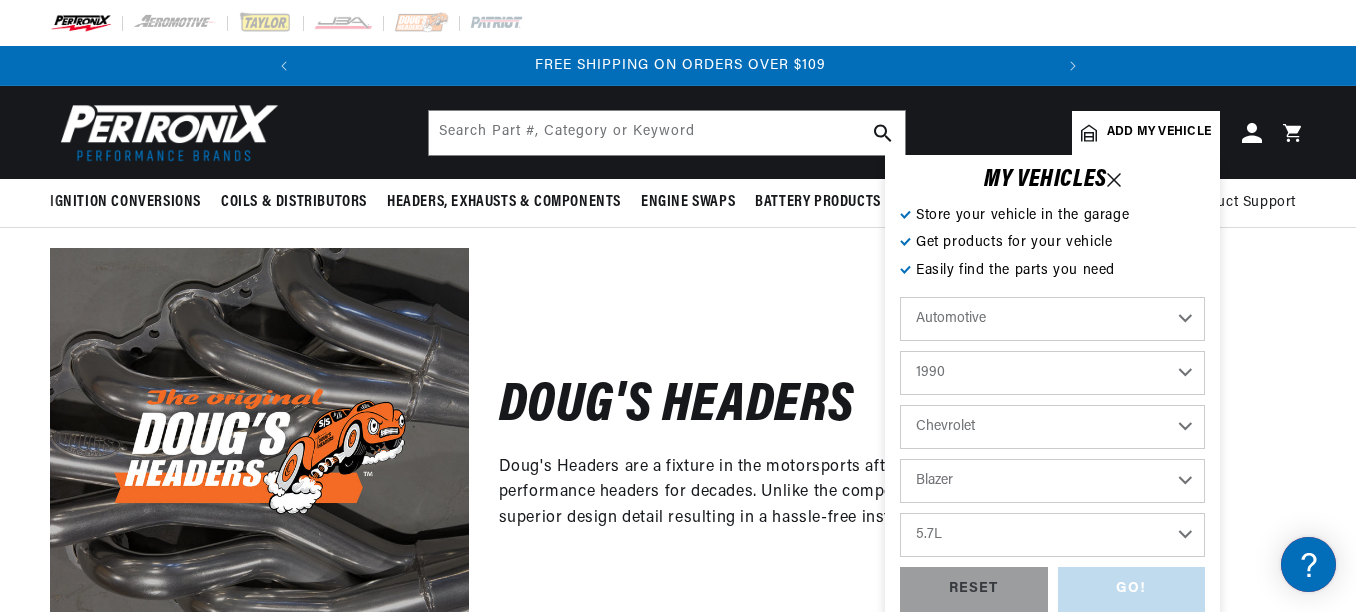 click on "Engine
5.0L
5.7L" at bounding box center [1052, 535] 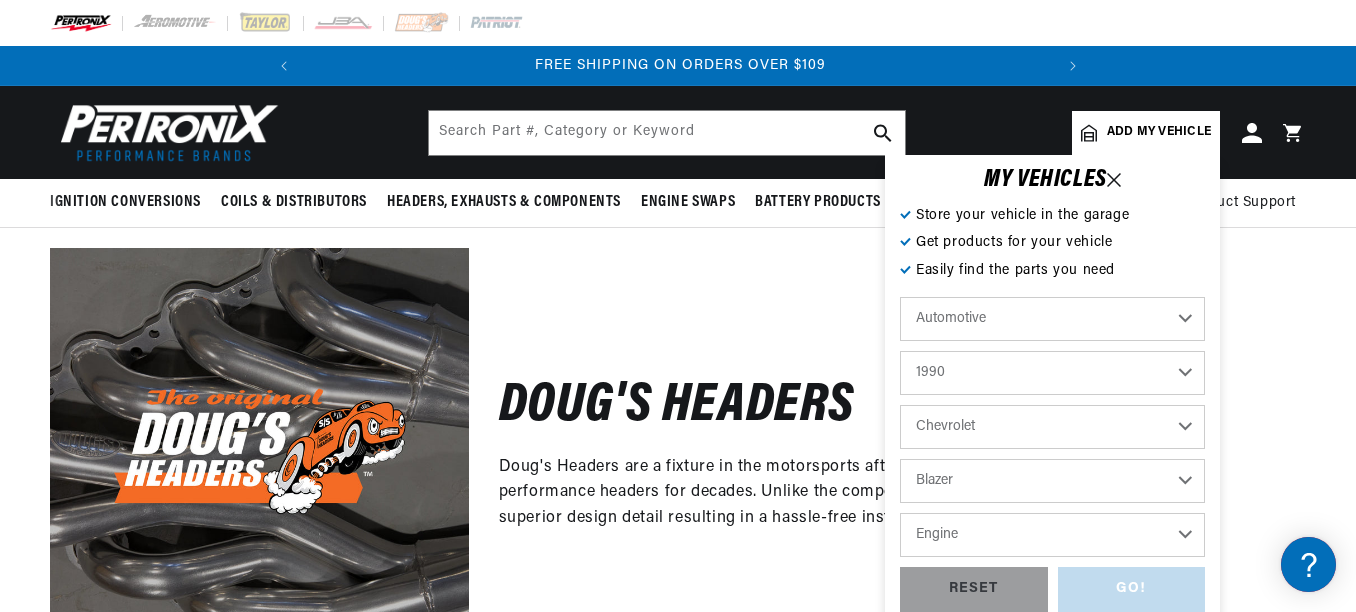 select on "5.7L" 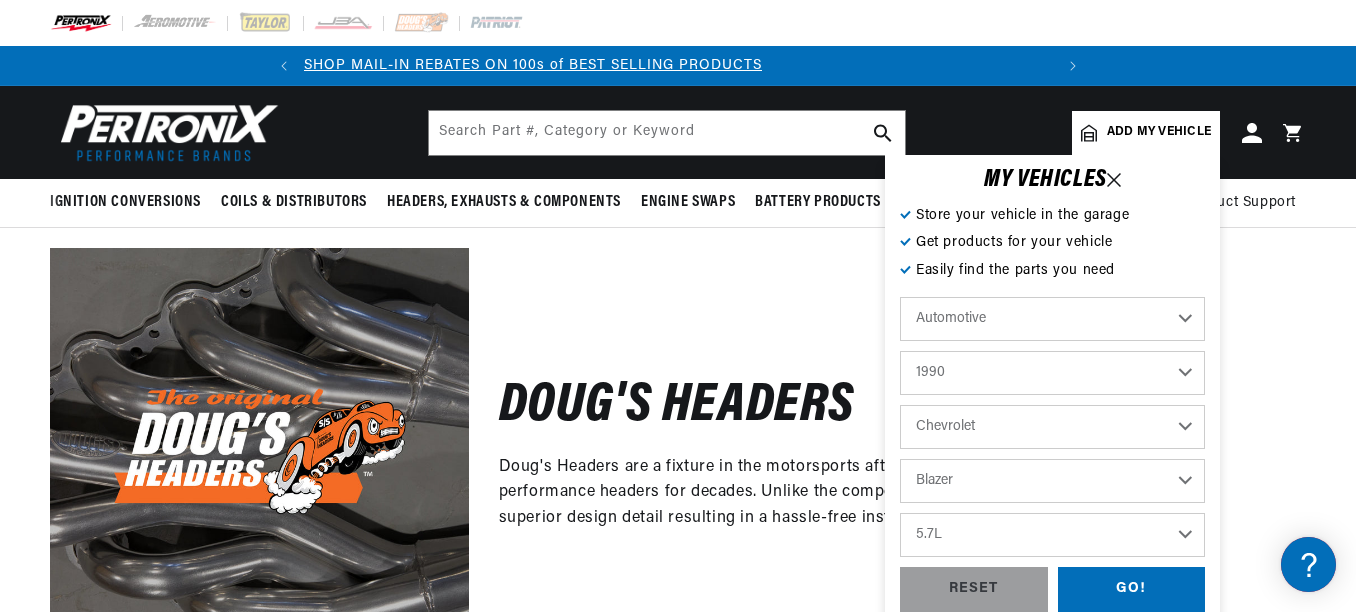 scroll, scrollTop: 0, scrollLeft: 0, axis: both 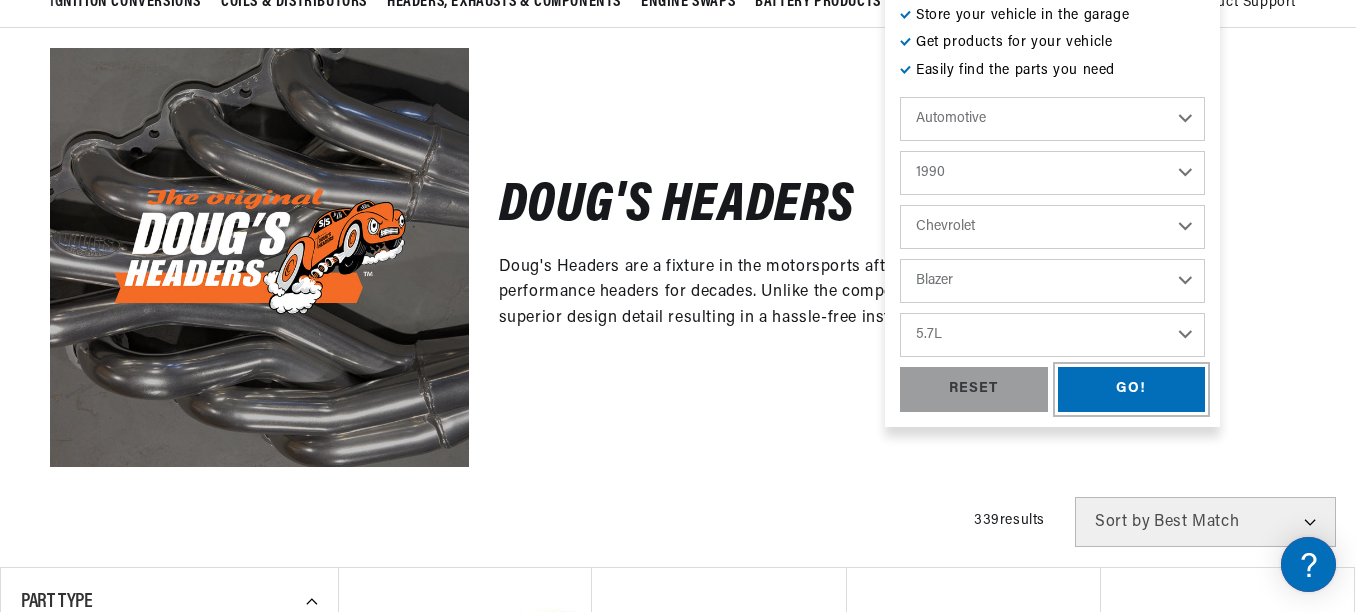 click on "GO!" at bounding box center (1132, 389) 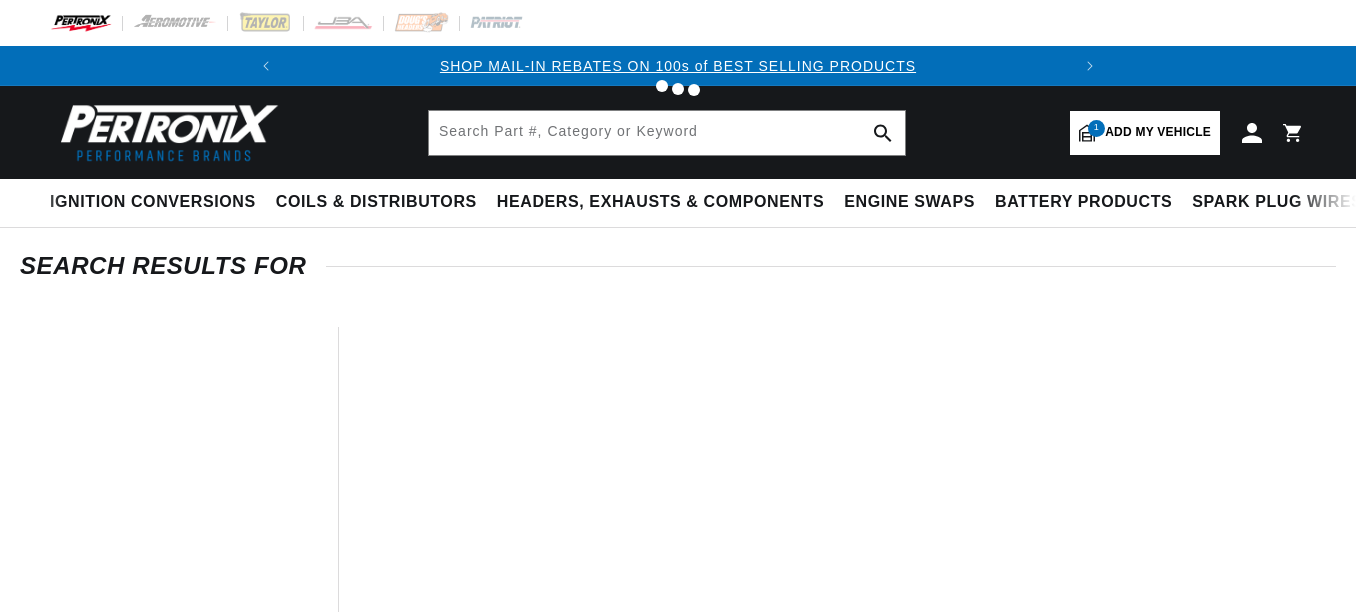 scroll, scrollTop: 0, scrollLeft: 0, axis: both 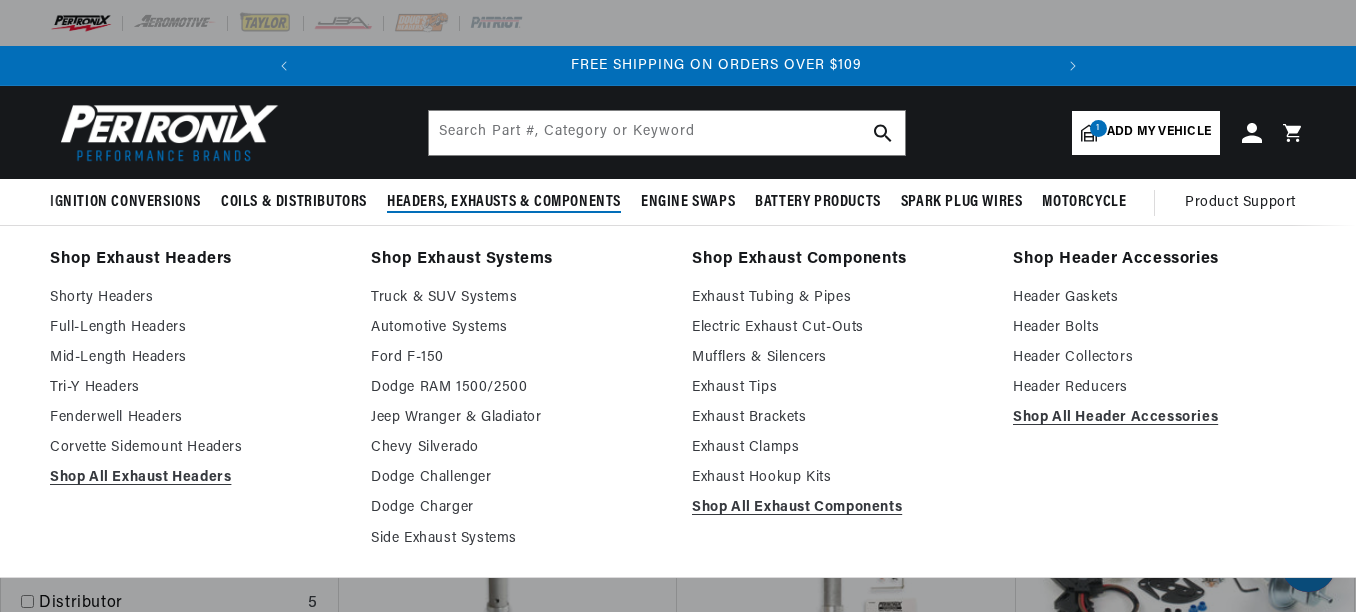 drag, startPoint x: 544, startPoint y: 198, endPoint x: 549, endPoint y: 210, distance: 13 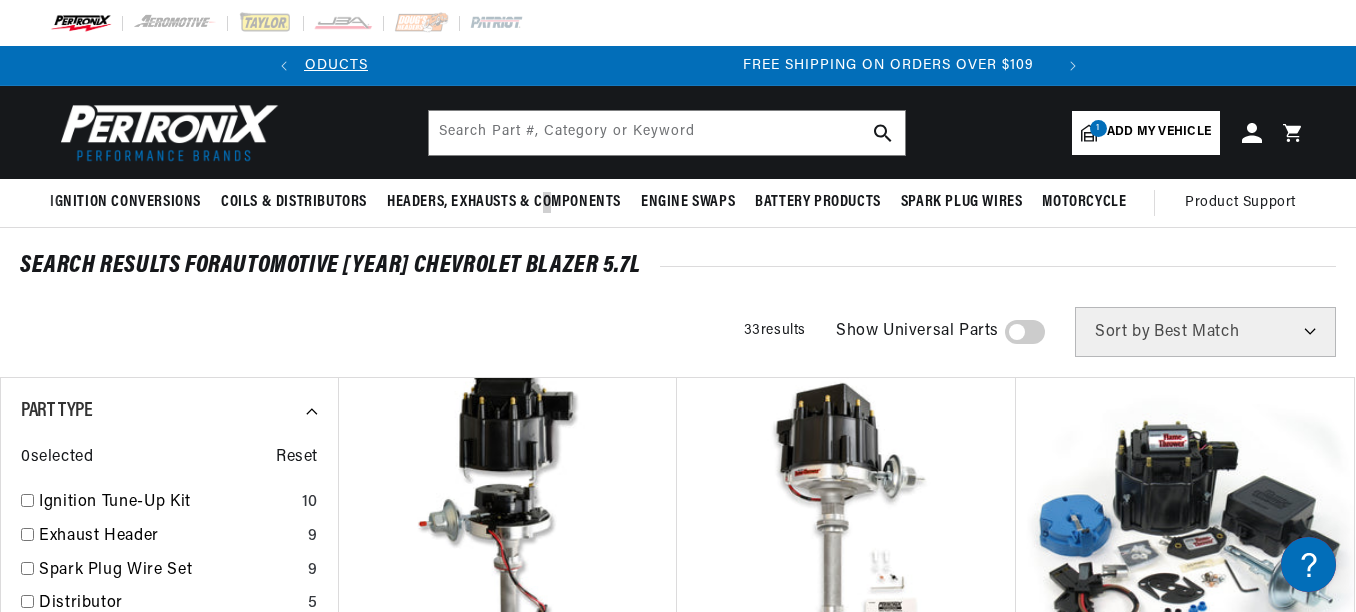 scroll, scrollTop: 0, scrollLeft: 0, axis: both 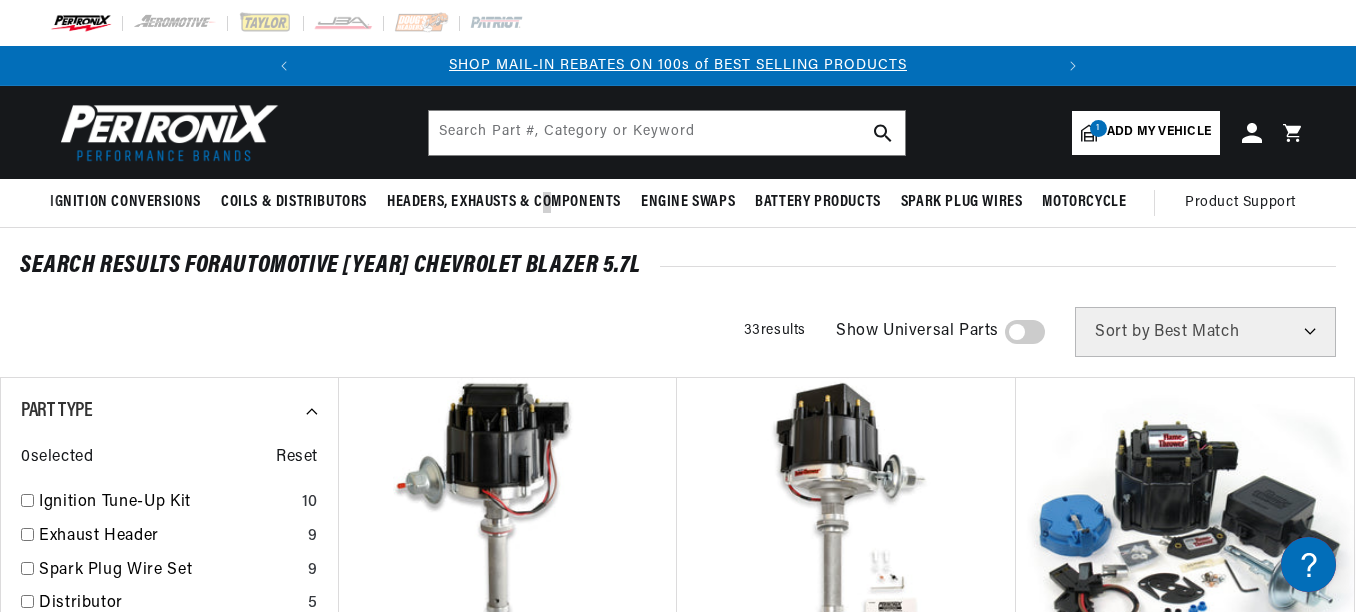 drag, startPoint x: 283, startPoint y: 439, endPoint x: 285, endPoint y: 379, distance: 60.033325 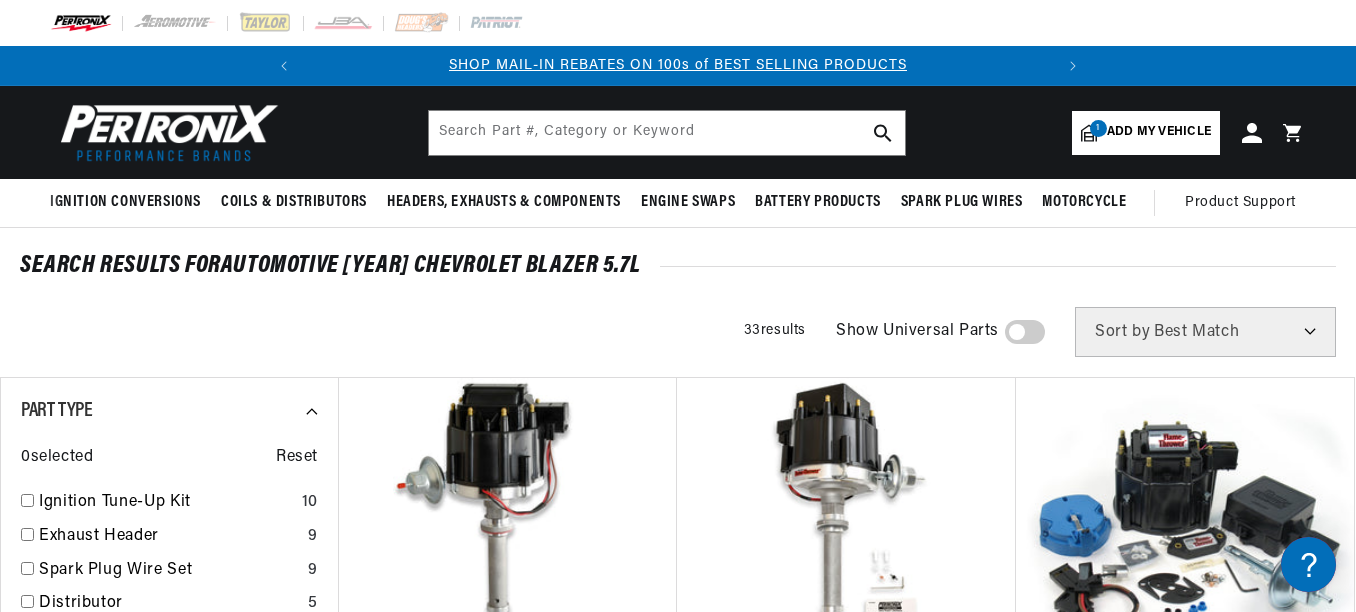 click on "Filters
33  results
Show Universal Parts
Sort by
Best Match Featured Name, A-Z Name, Z-A Price, Low to High Price, High to Low" at bounding box center (678, 332) 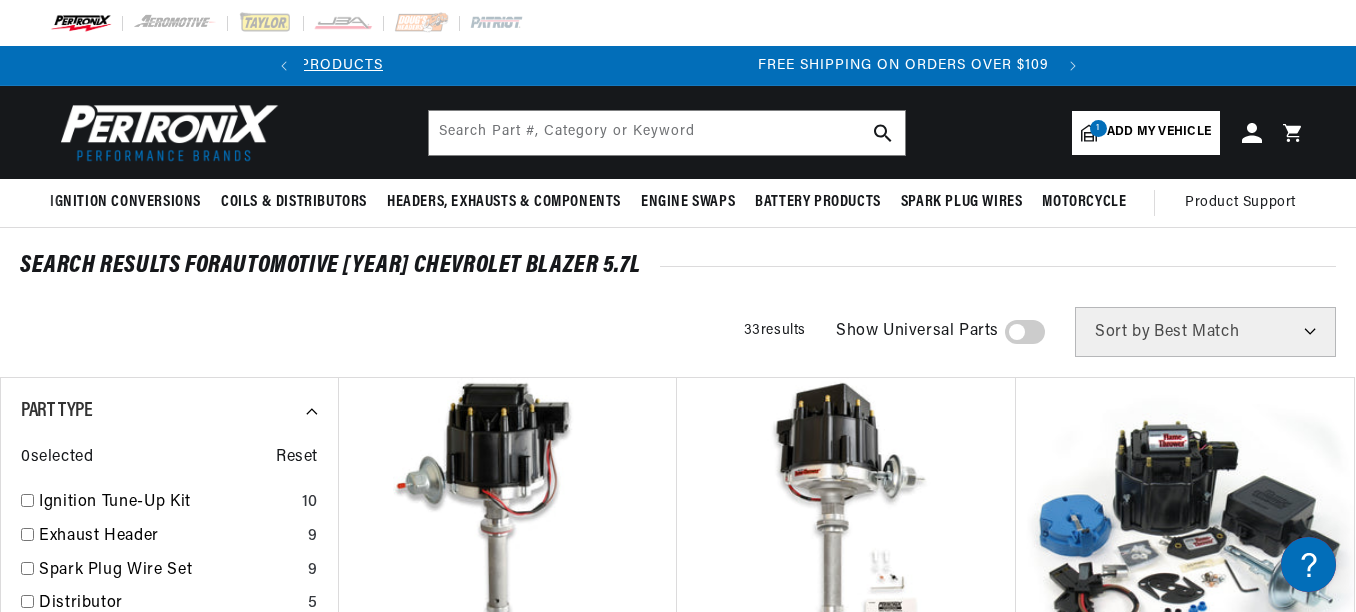 scroll, scrollTop: 0, scrollLeft: 747, axis: horizontal 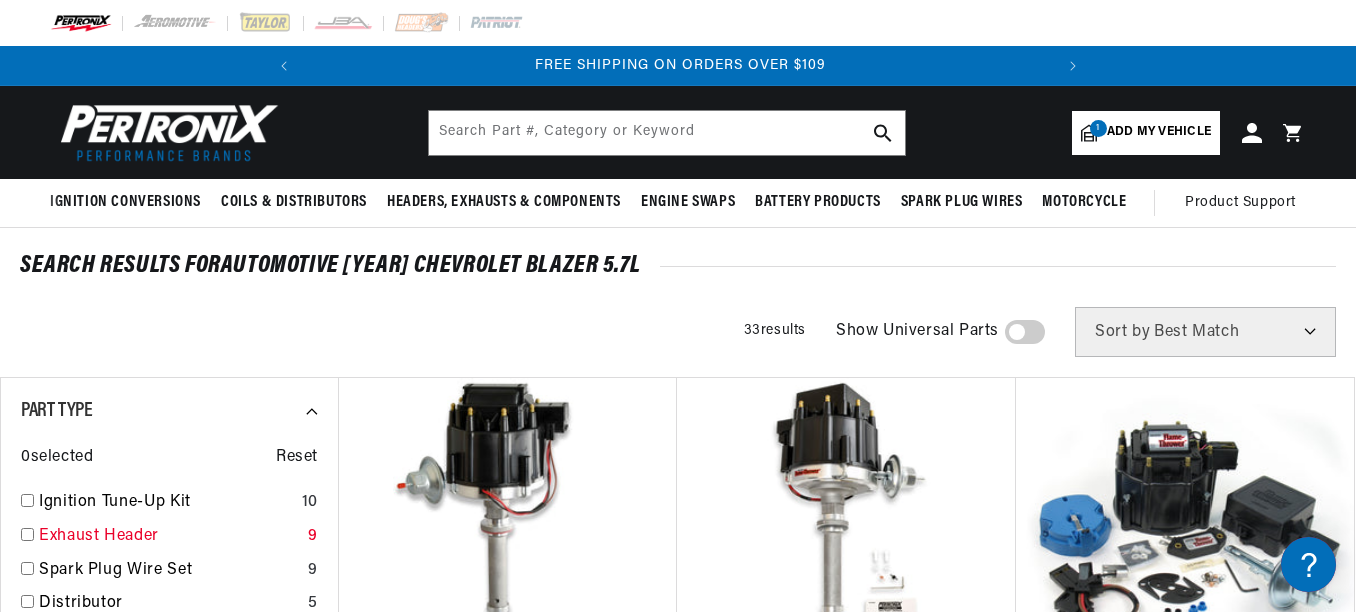 click on "Exhaust Header" at bounding box center [169, 537] 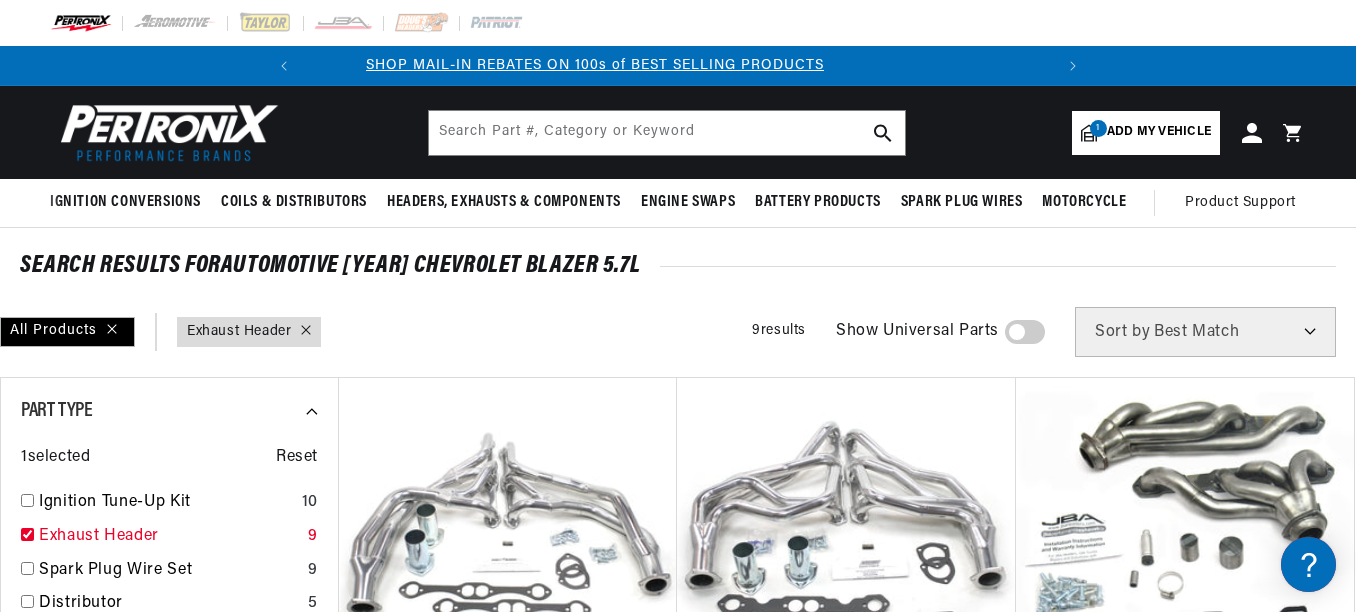 scroll, scrollTop: 0, scrollLeft: 0, axis: both 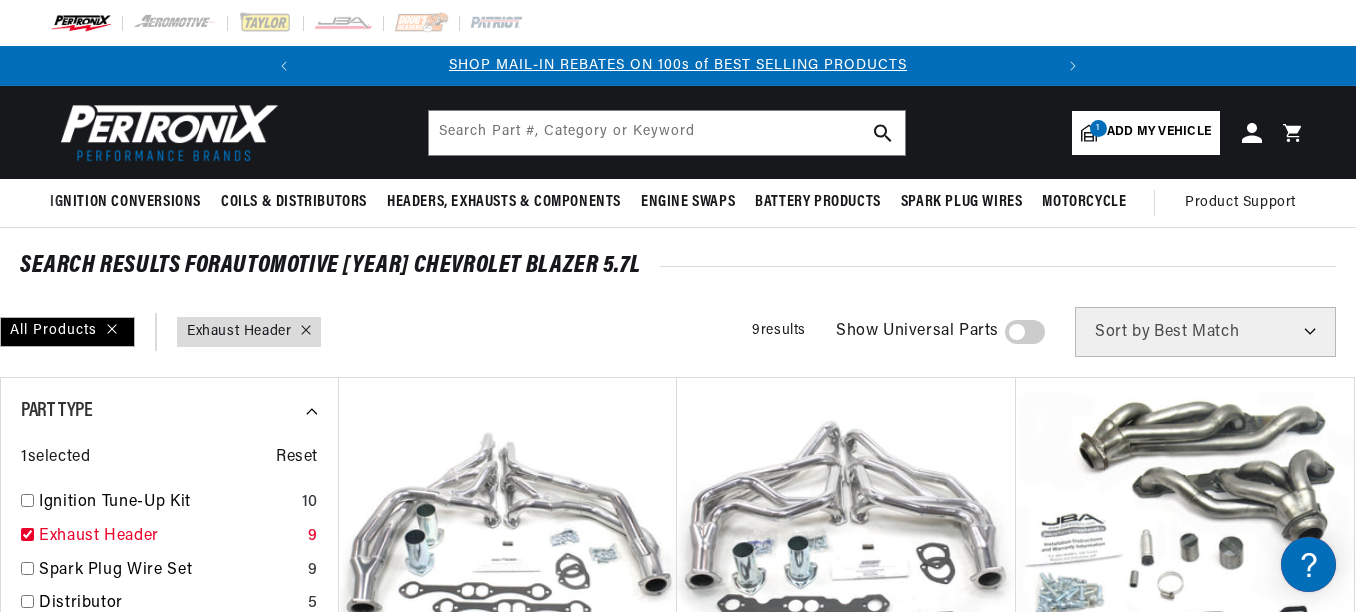 click on "Exhaust Header" at bounding box center [169, 537] 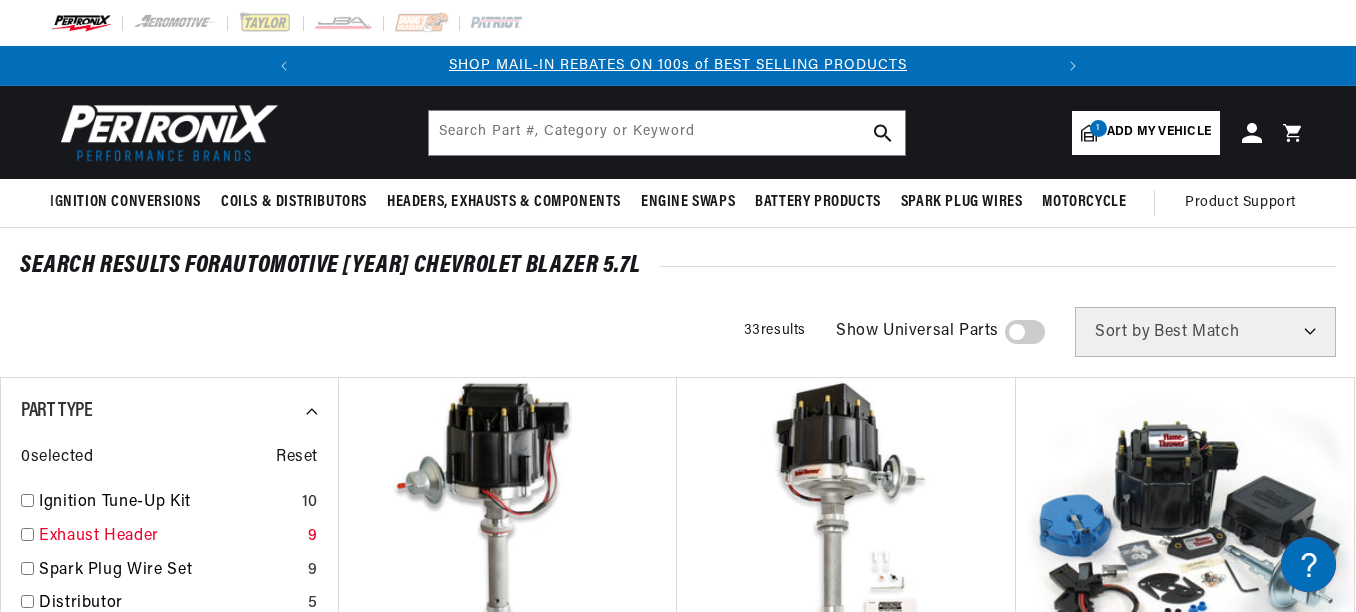 click on "Exhaust Header" at bounding box center (169, 537) 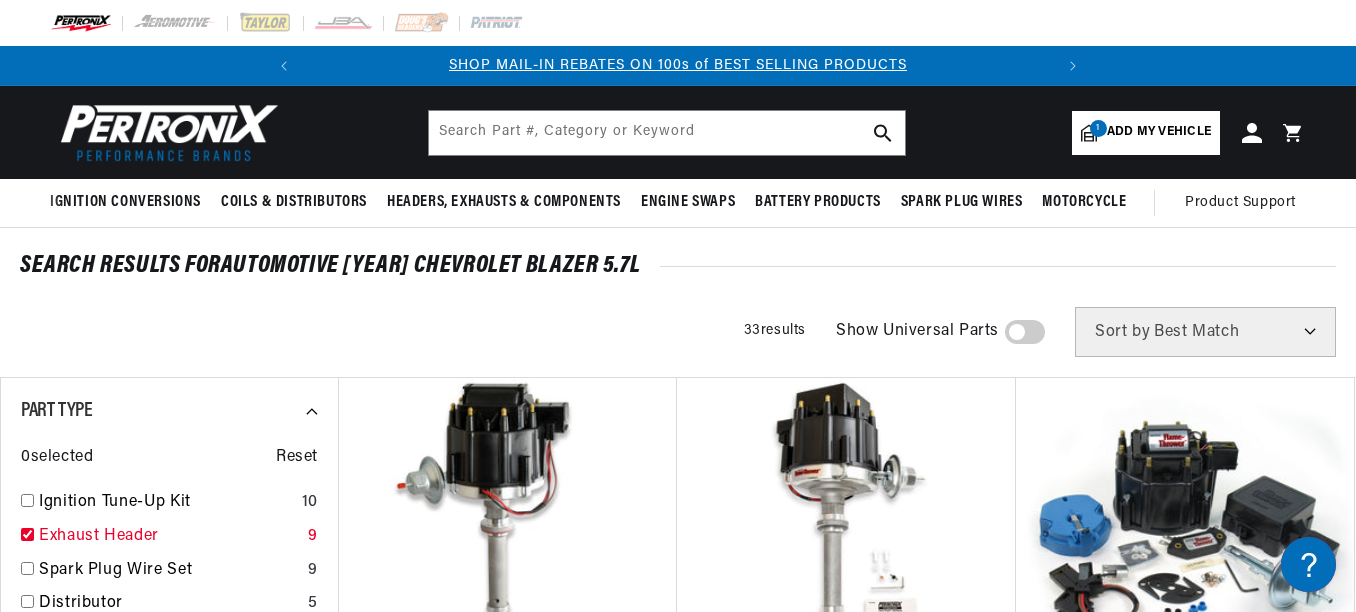 checkbox on "true" 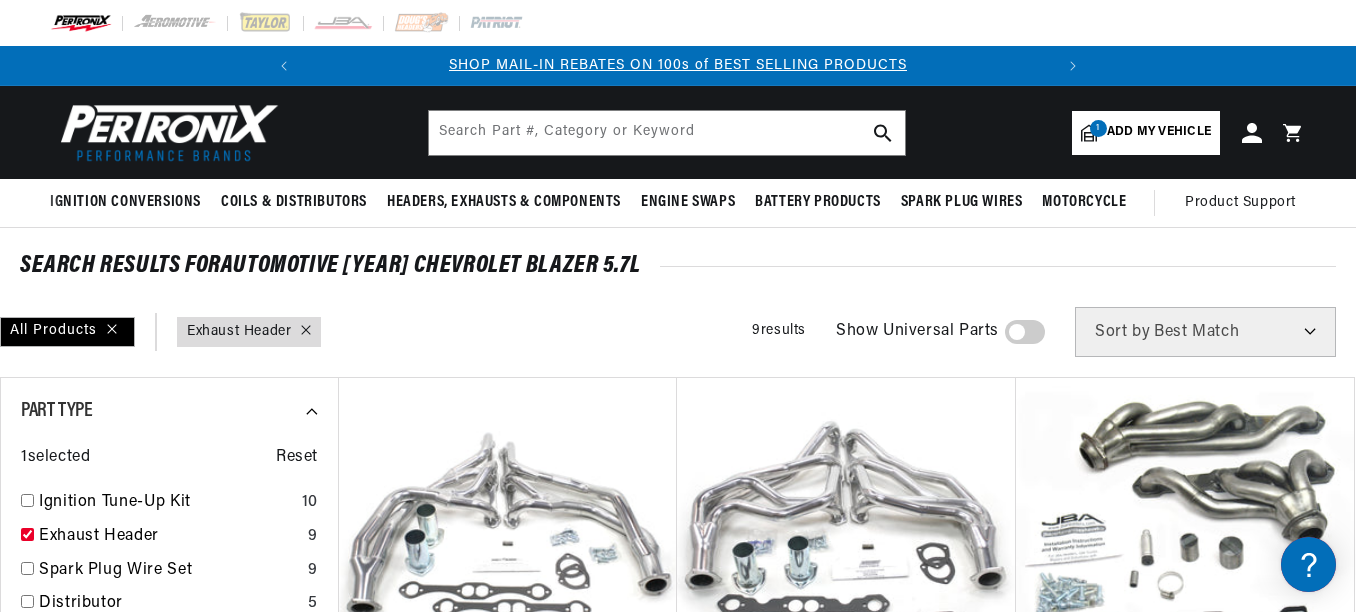 click on "All Products
Part Type :
Exhaust Header
Filters
9  results
Show Universal Parts
Sort by
Best Match Featured Name, A-Z Name, Z-A Price, Low to High Price, High to Low" at bounding box center [678, 332] 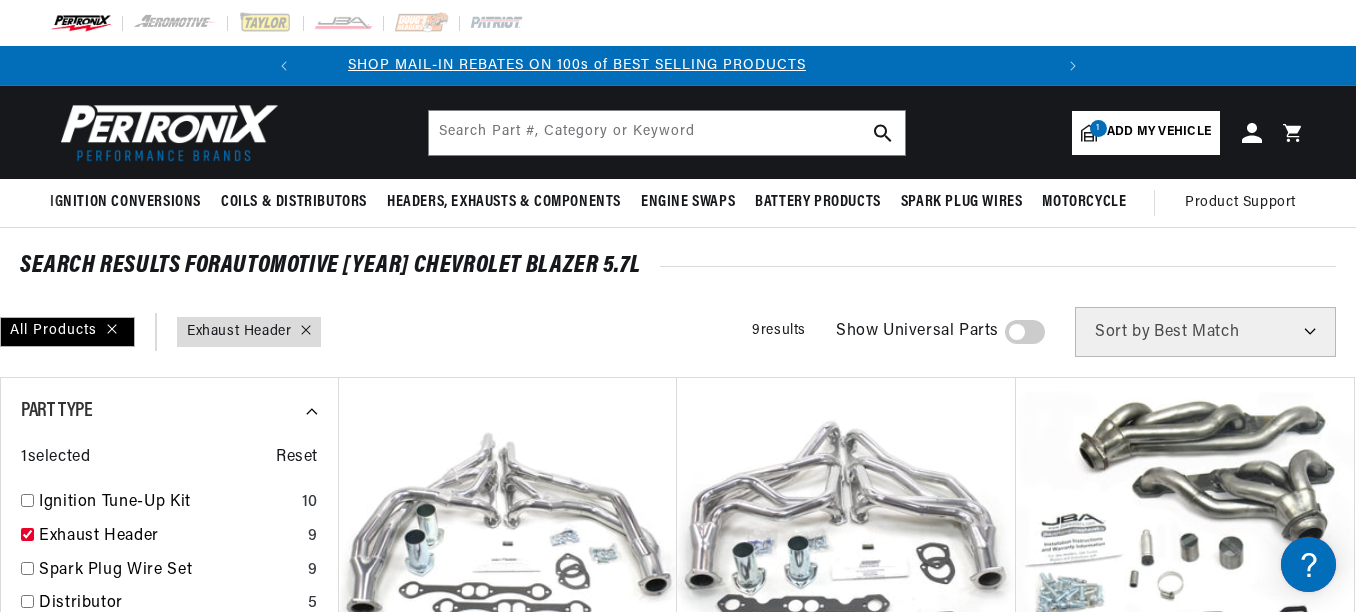 scroll, scrollTop: 27, scrollLeft: 0, axis: vertical 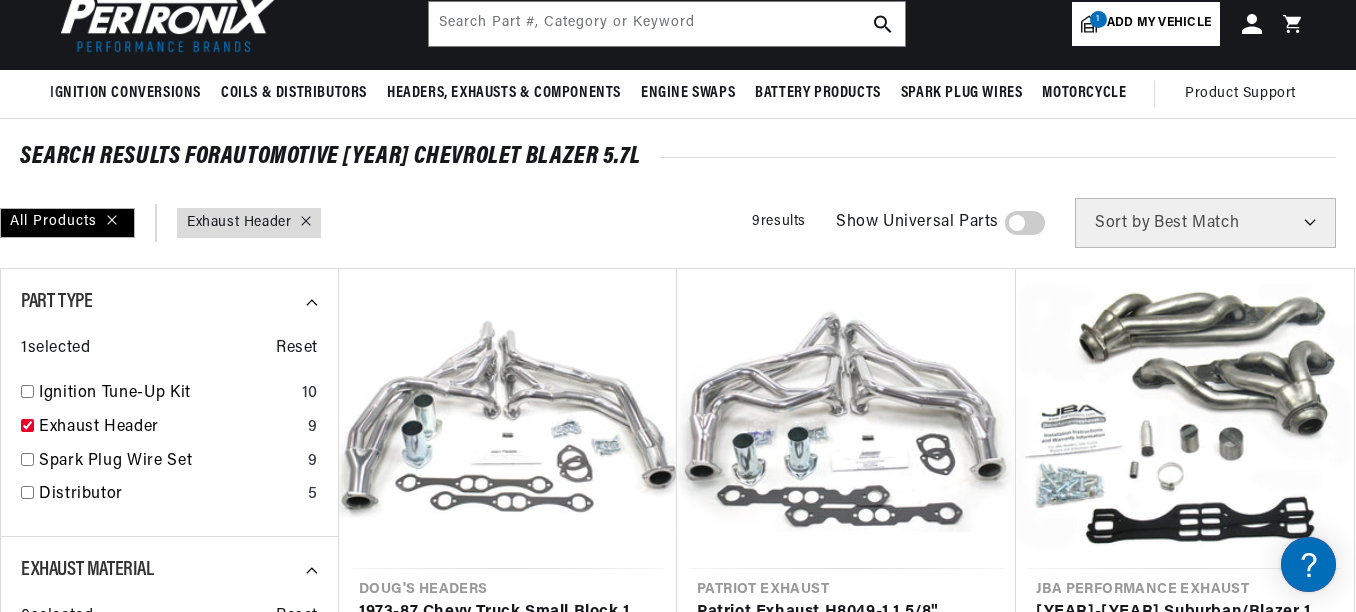 click on "All Products
Part Type :
Exhaust Header
Filters
9  results
Show Universal Parts
Sort by
Best Match Featured Name, A-Z Name, Z-A Price, Low to High Price, High to Low
Part Type 1  selected
Reset
Ignition Tune-Up Kit 10 Exhaust Header 9 Spark Plug Wire Set 9 Distributor 5 Exhaust Material 0  selected
Reset
304 Stainless Steel 1 409 Stainless Steel 2 Steel 6 Header Design 0  selected
Reset
Full-Length 4 Long Tube 3 Shorty 2 Exhaust Finish 0  selected
Reset
304 Stainless Steel 1 Hi-Temp Black Coating 2 Metallic Ceramic Coated 4 Uncoated 2 Tube Diameter 0  selected
Reset
1.625 Inches 9 Collector Diameter 0  selected
Reset
2.5 Inches 8 3.0 Inches 1 Brand 0  selected
Reset
Doug's Headers 4 Patriot Exhaust 3 JBA Performance Exhaust 2 Industry 0  selected
Reset
Automotive 9 Price 0 2 5 2 0" at bounding box center [678, 1383] 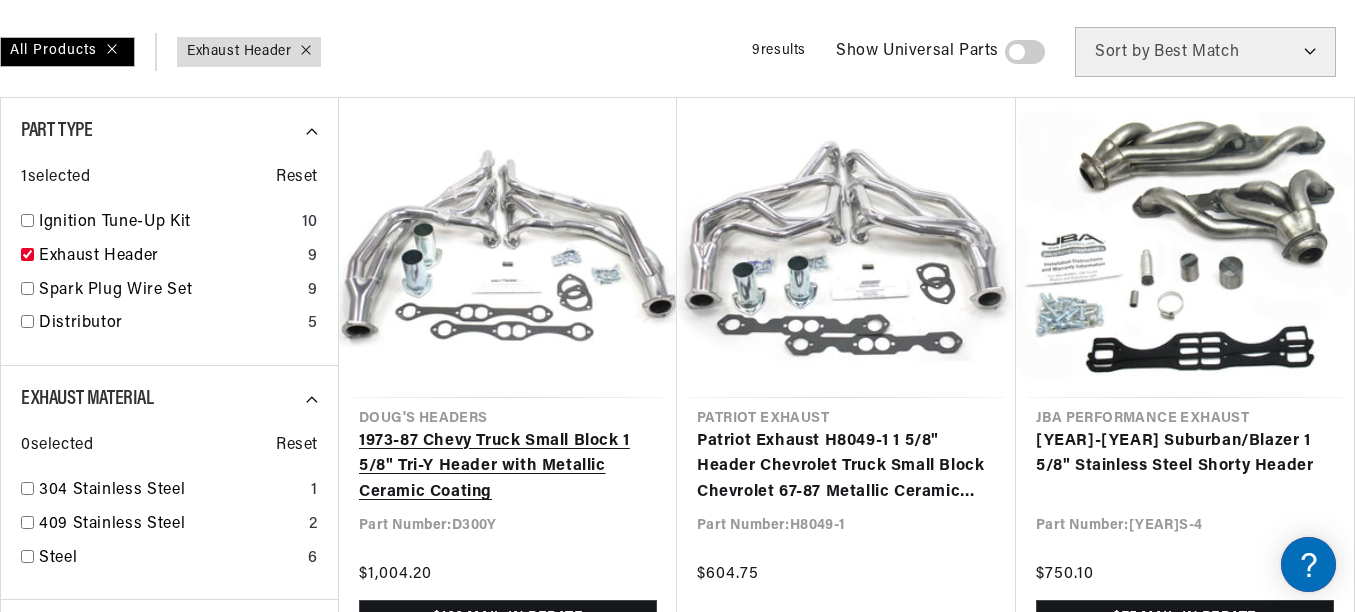 scroll, scrollTop: 320, scrollLeft: 0, axis: vertical 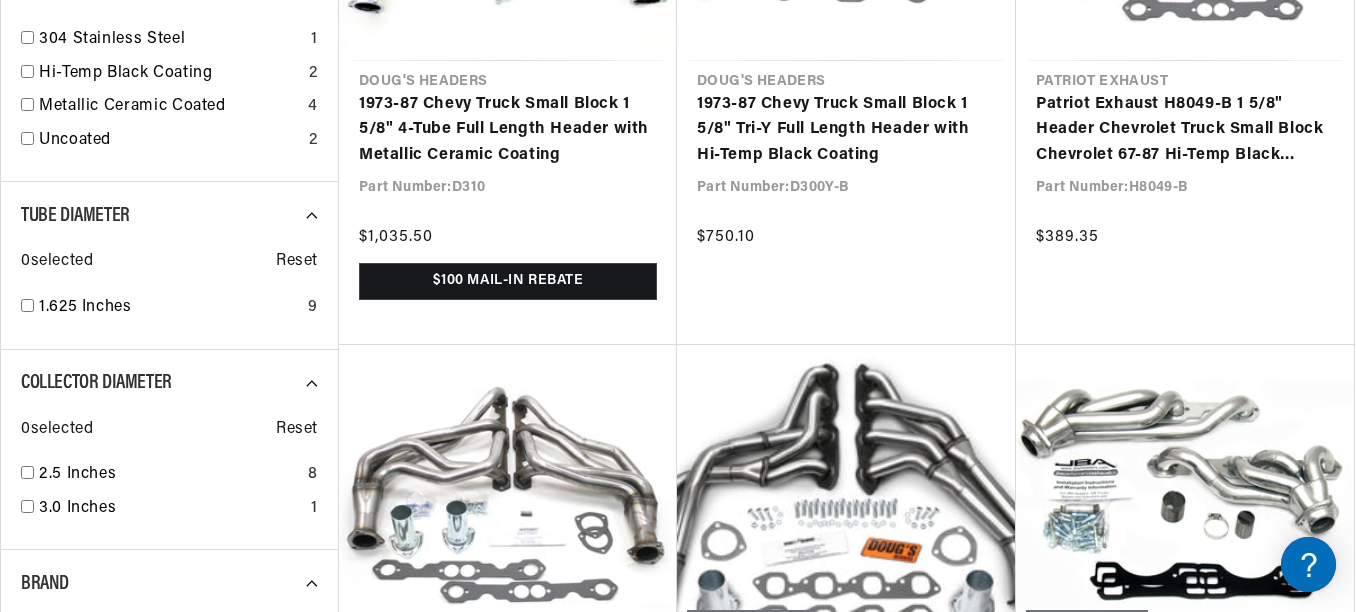 click on "1973-87 Chevy Truck Small Block 1 5/8" 4-Tube Full Length Header with Metallic Ceramic Coating" at bounding box center (508, 130) 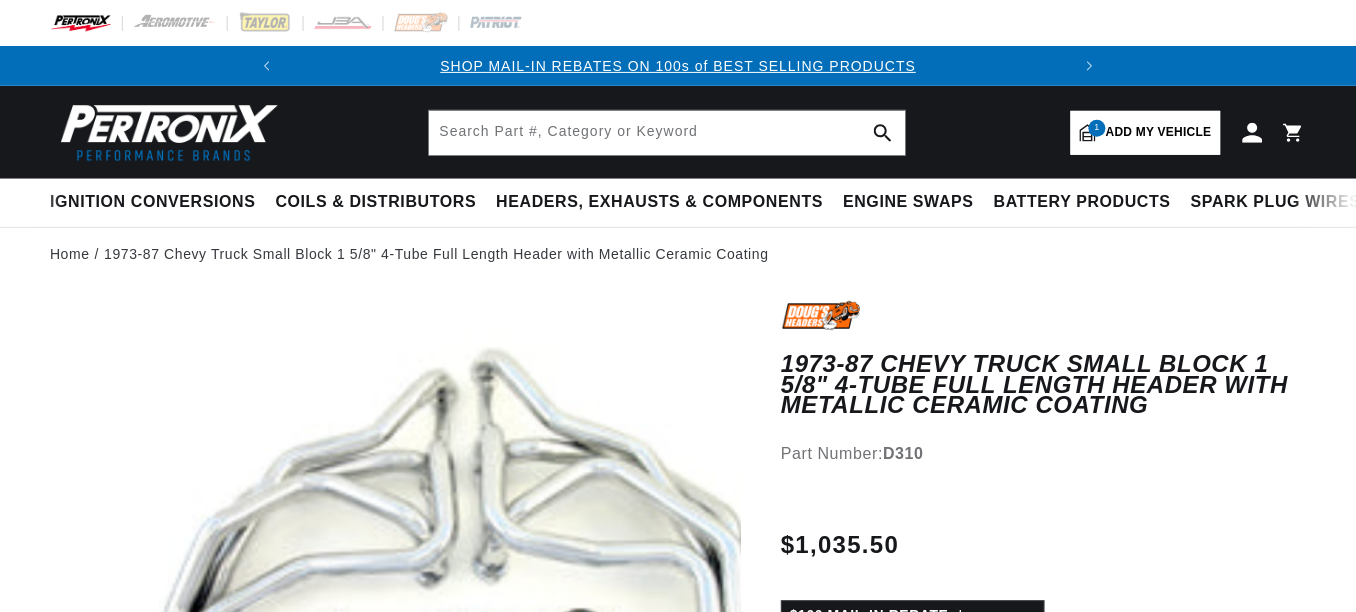 scroll, scrollTop: 0, scrollLeft: 0, axis: both 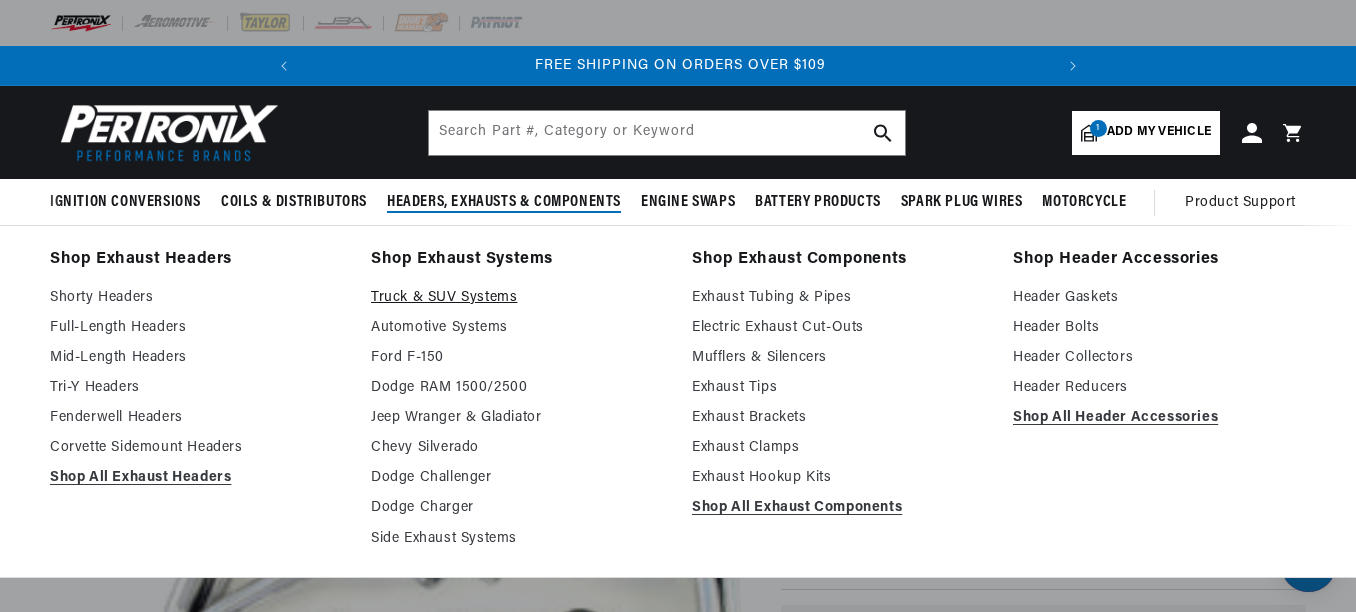 click on "Truck & SUV Systems" at bounding box center [517, 298] 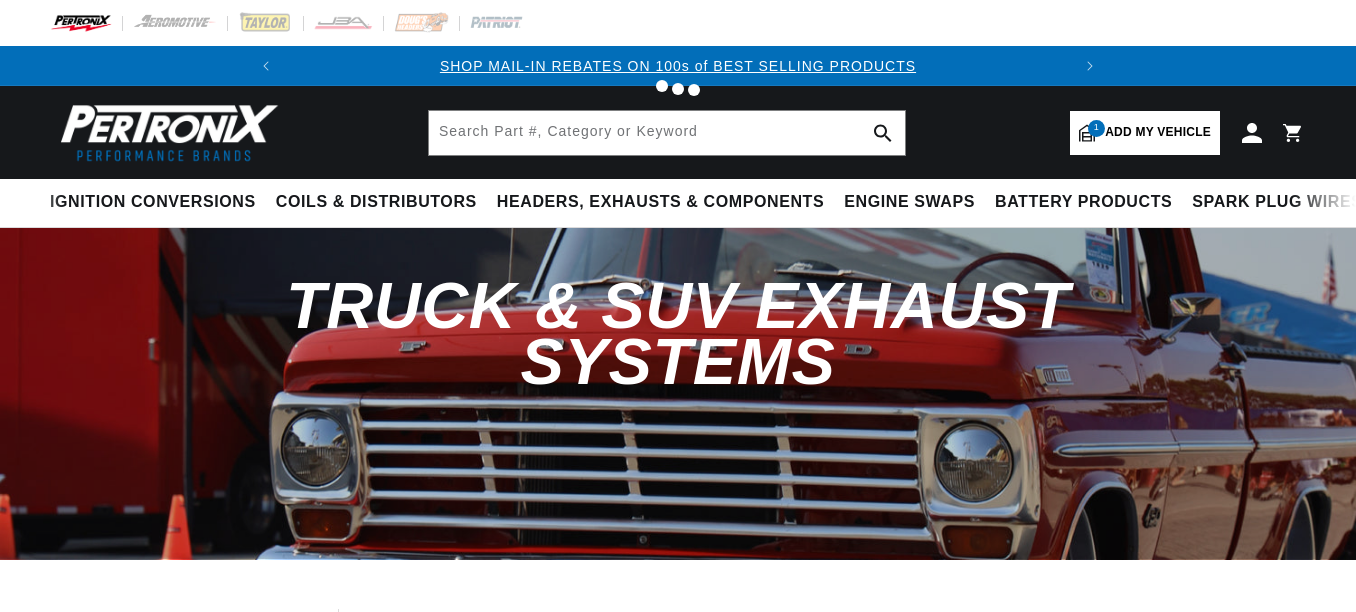scroll, scrollTop: 0, scrollLeft: 0, axis: both 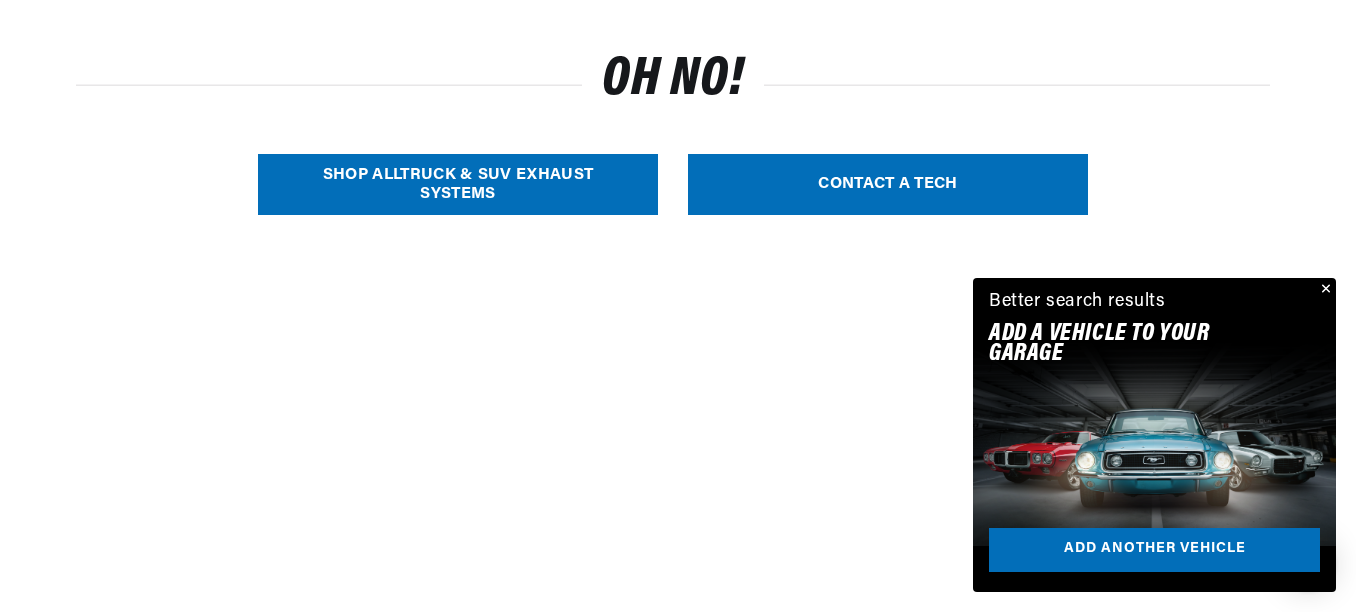 click on "SHOP ALL  Truck & SUV Exhaust Systems" at bounding box center (458, 184) 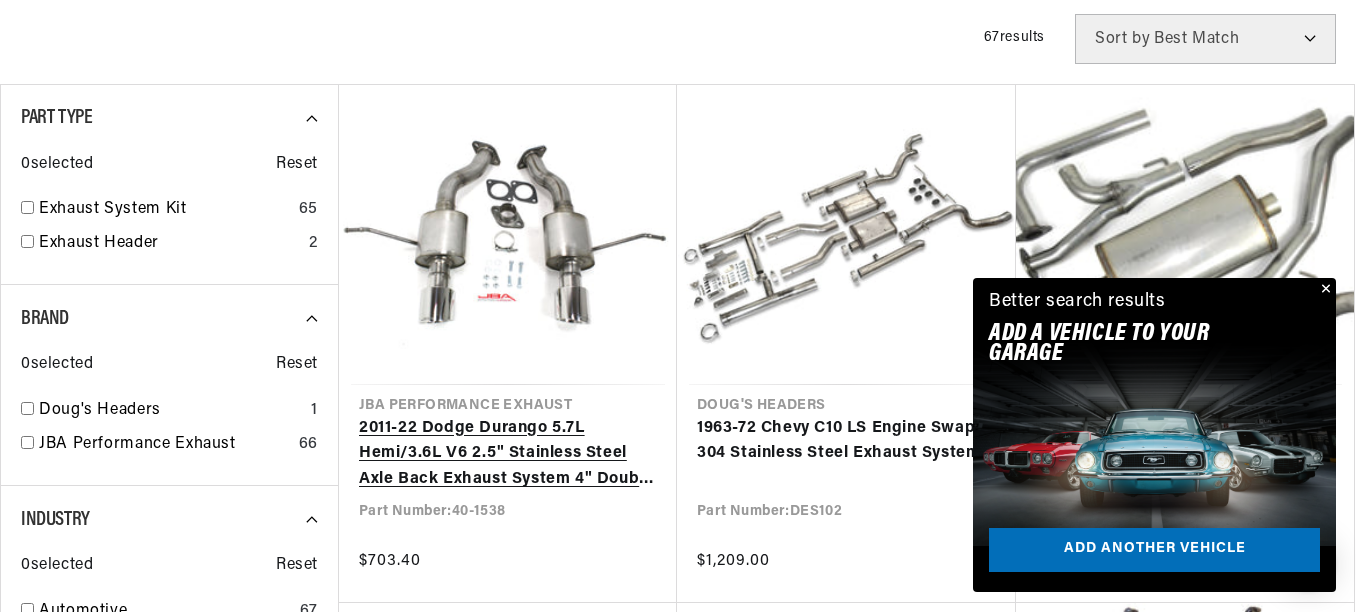 scroll, scrollTop: 0, scrollLeft: 0, axis: both 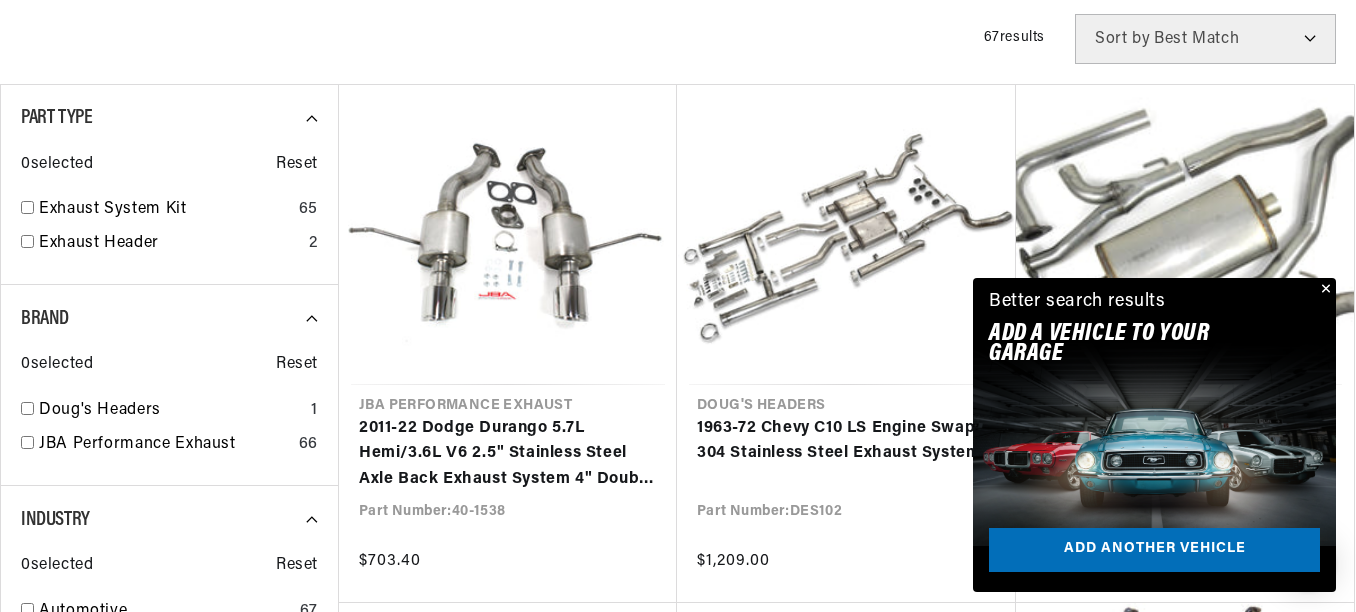 click on "Filters
67  results
Show Universal Parts
Sort by
Best Match Featured Name, A-Z Name, Z-A Price, Low to High Price, High to Low" at bounding box center [678, 39] 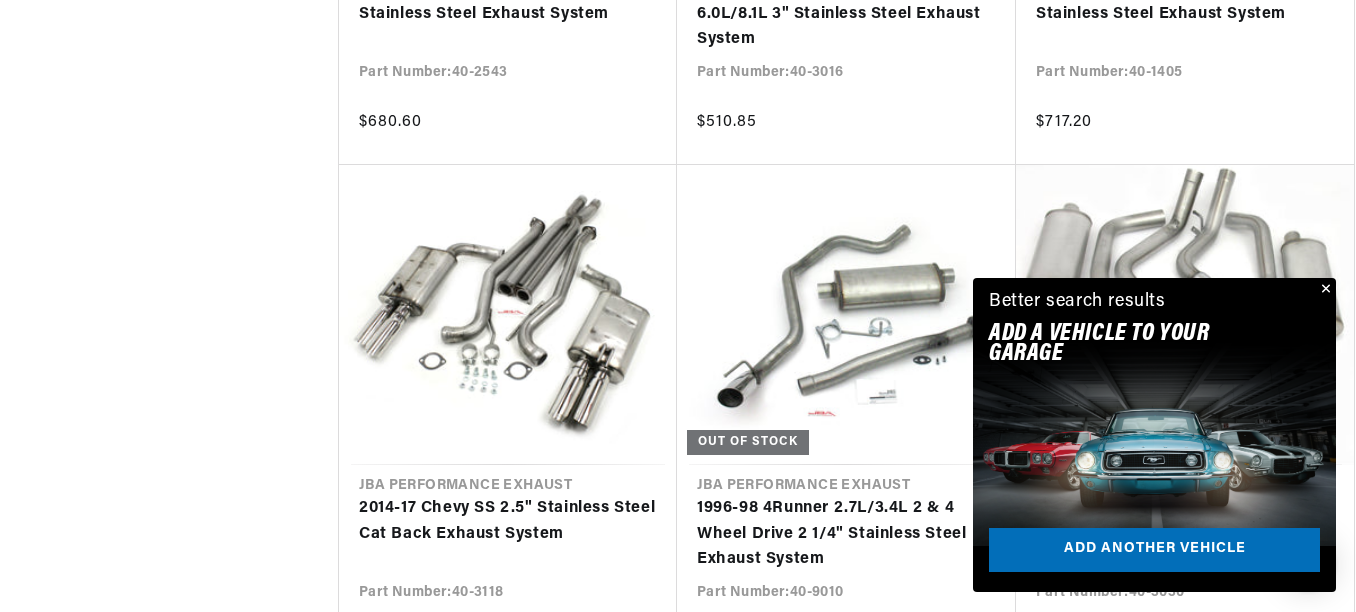 scroll, scrollTop: 2000, scrollLeft: 0, axis: vertical 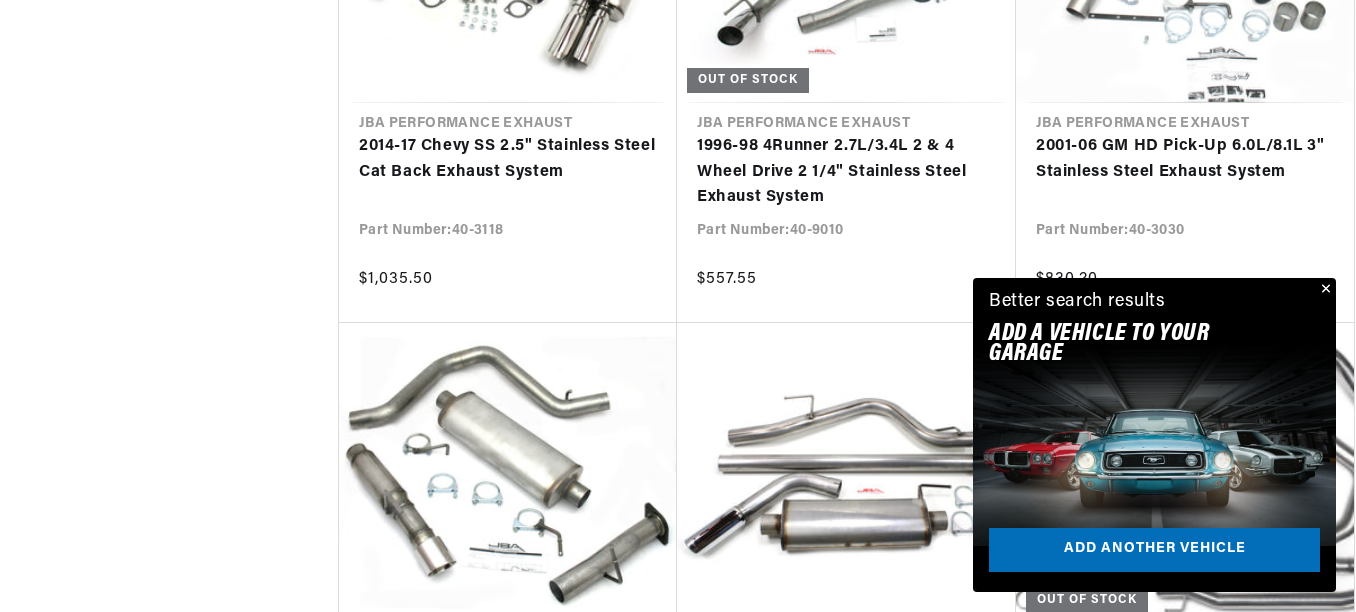click at bounding box center (1324, 290) 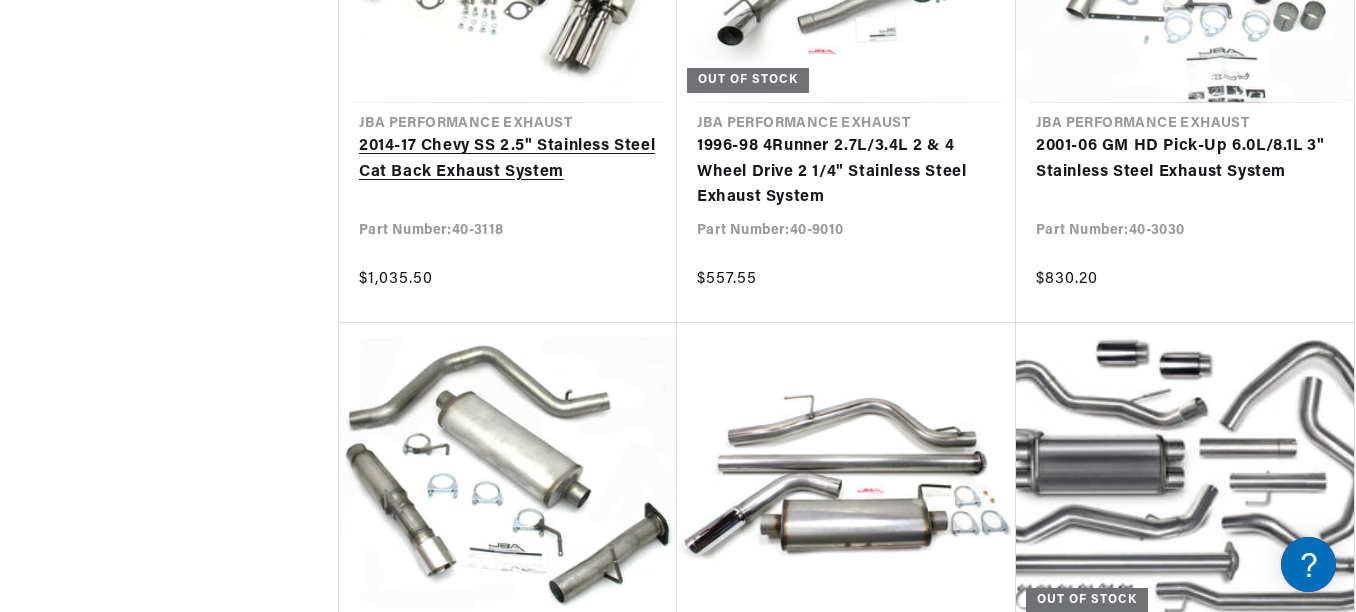 scroll, scrollTop: 0, scrollLeft: 0, axis: both 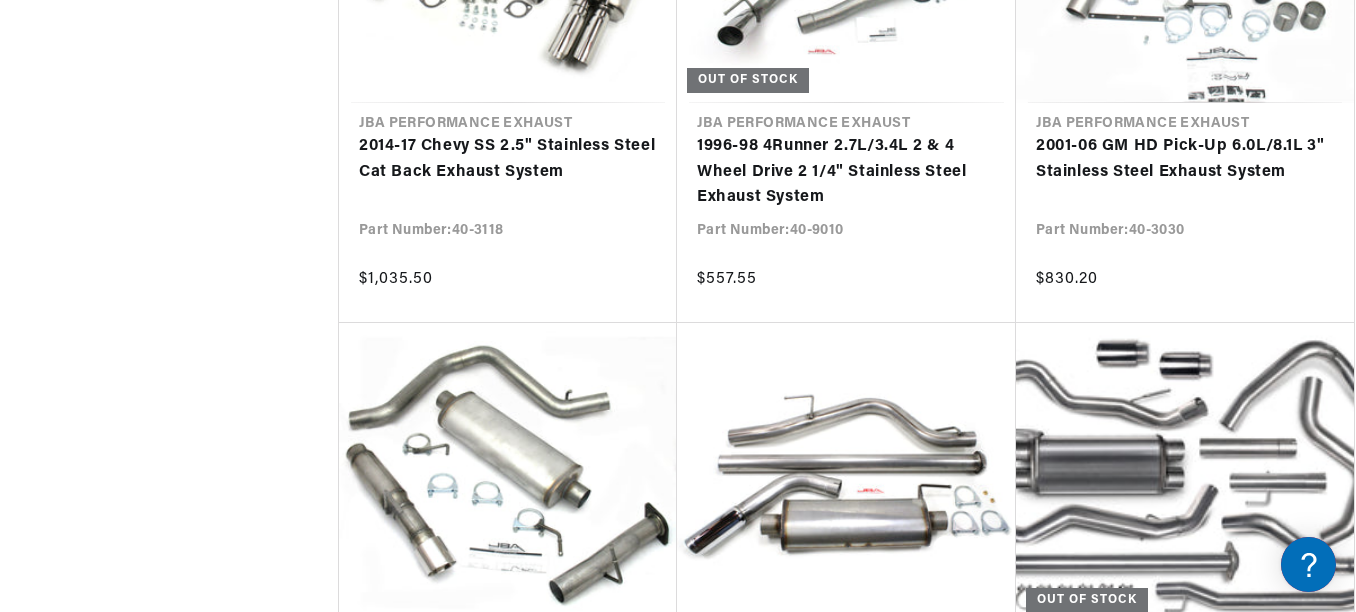 click on "Filters
67  results
Show Universal Parts
Sort by
Best Match Featured Name, A-Z Name, Z-A Price, Low to High Price, High to Low
Part Type 0  selected
Reset
Exhaust System Kit 65 Exhaust Header 2 Brand 0  selected
Reset
Doug's Headers 1 JBA Performance Exhaust 66 Industry 0  selected
Reset
Automotive 67 Price 0  selected
Reset
$250 - $499 14 $500 - $999 51 $1,000 - $2,499 2 —
Apply Price Range
Stock 0  selected
Reset
In-stock Only 41 JBA Performance Exhaust 2011-22 Dodge Durango 5.7L Hemi/3.6L V6 2.5" Stainless Steel Axle Back Exhaust System 4" Double Wall Angle Cut 304SS Tips Rear Exit Part Number:  40-1538 $703.40 Doug's Headers 1963-72 Chevy C10 LS Engine Swap 304 Stainless Steel Exhaust System Part Number:  DES102 $1,209.00 JBA Performance Exhaust Part Number:  40-1403 $742.65 JBA Performance Exhaust Part Number:  40-3001 $514.05 Out of stock Part Number:  40-3023" at bounding box center (678, 339) 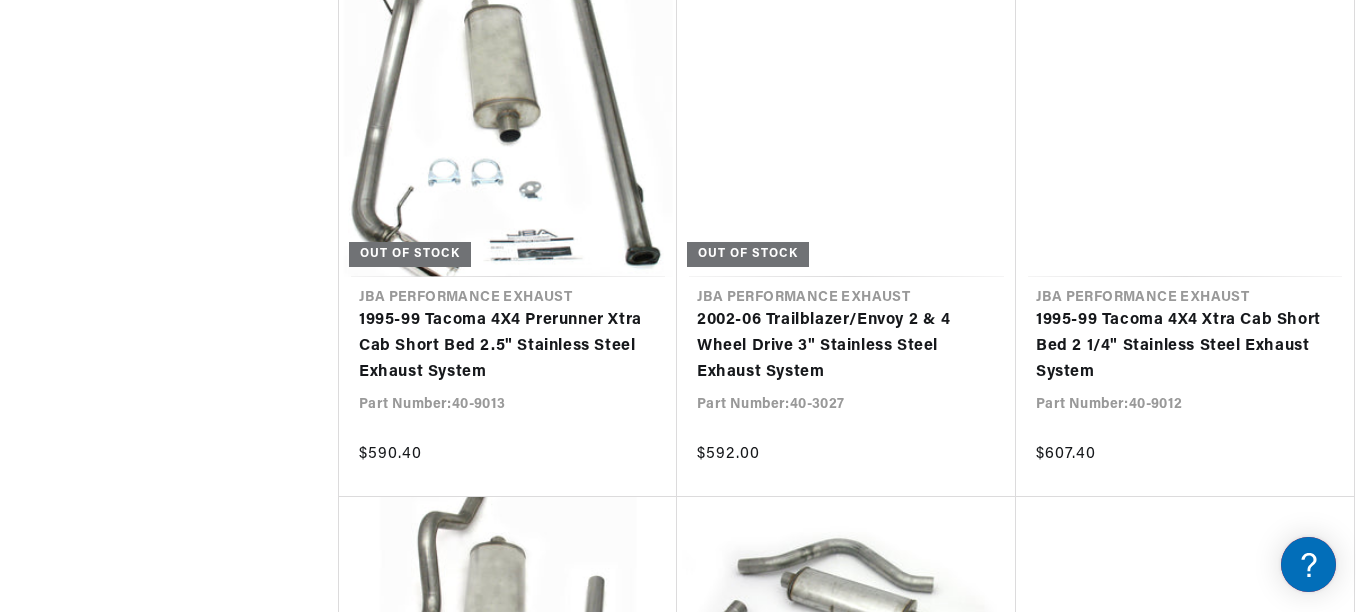 scroll, scrollTop: 3760, scrollLeft: 0, axis: vertical 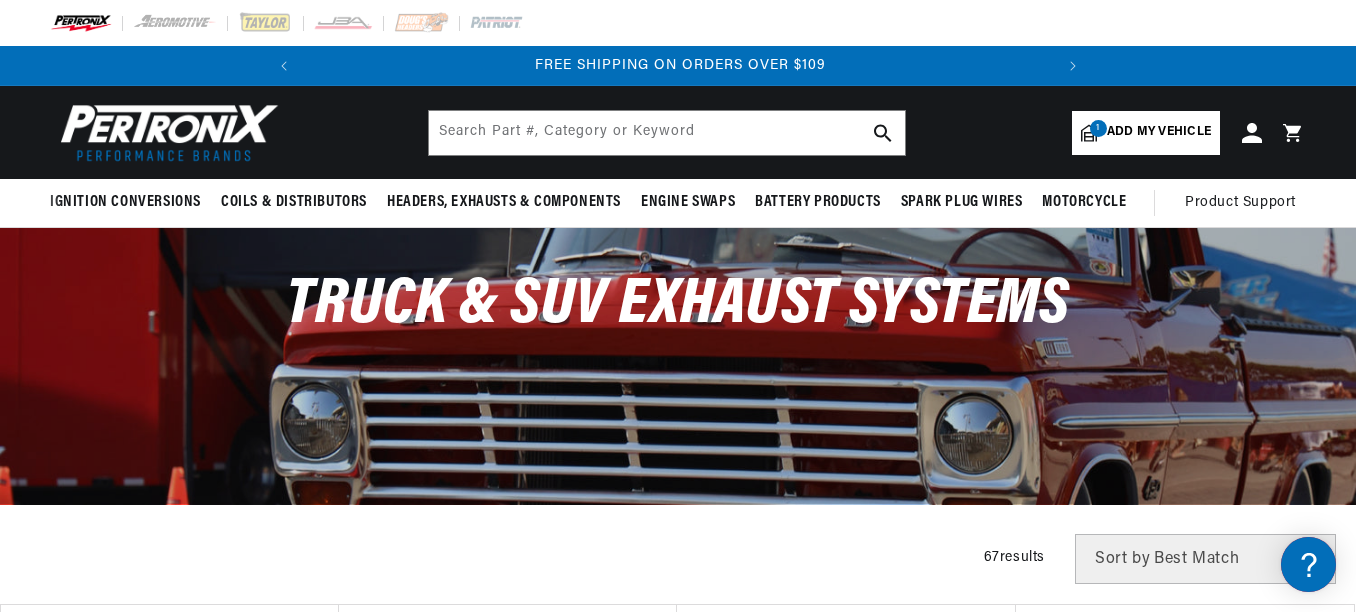 click on "Add my vehicle" at bounding box center [1159, 132] 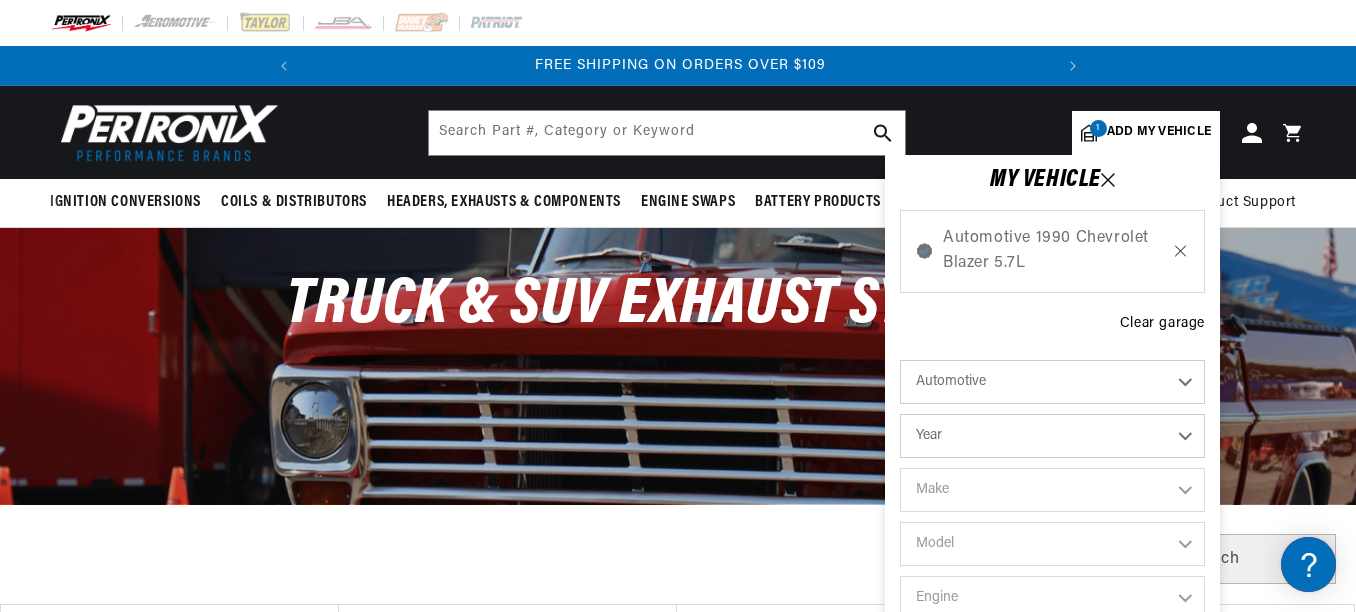 click 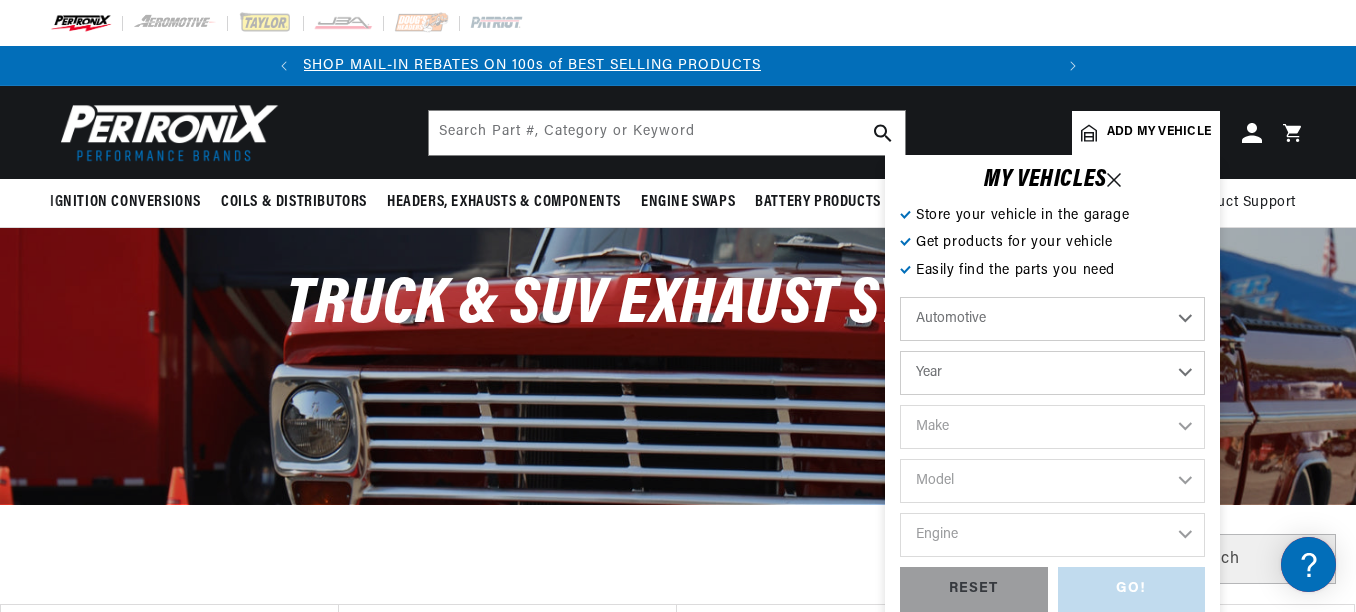 scroll, scrollTop: 0, scrollLeft: 0, axis: both 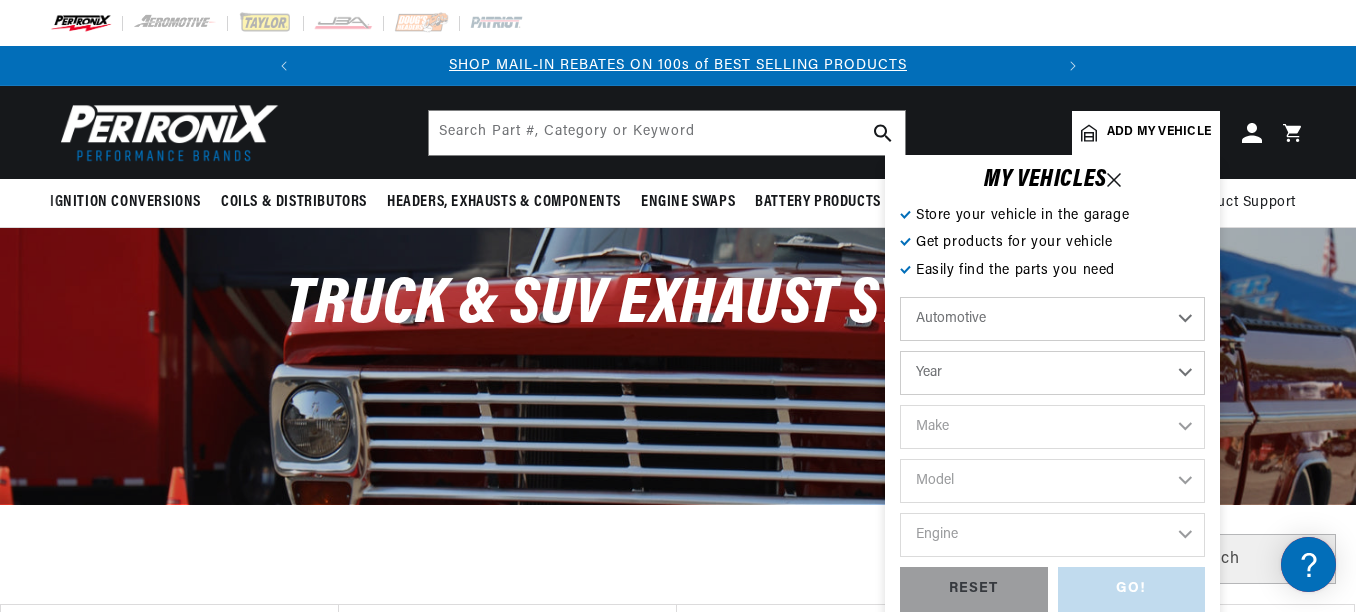 click on "Year
2022
2021
2020
2019
2018
2017
2016
2015
2014
2013
2012
2011
2010
2009
2008
2007
2006
2005
2004
2003
2002
2001
2000
1999
1998
1997
1996
1995
1994
1993
1992
1991
1990
1989
1988
1987
1986 1985" at bounding box center (1052, 373) 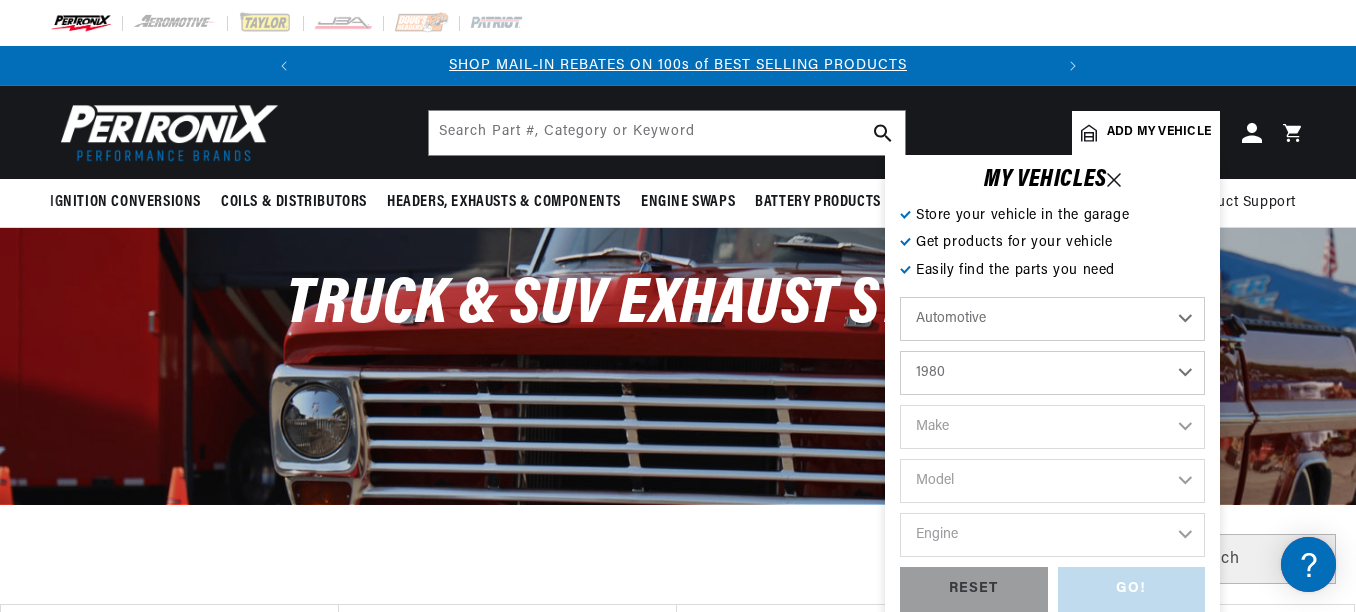click on "Year
2022
2021
2020
2019
2018
2017
2016
2015
2014
2013
2012
2011
2010
2009
2008
2007
2006
2005
2004
2003
2002
2001
2000
1999
1998
1997
1996
1995
1994
1993
1992
1991
1990
1989
1988
1987
1986 1985" at bounding box center (1052, 373) 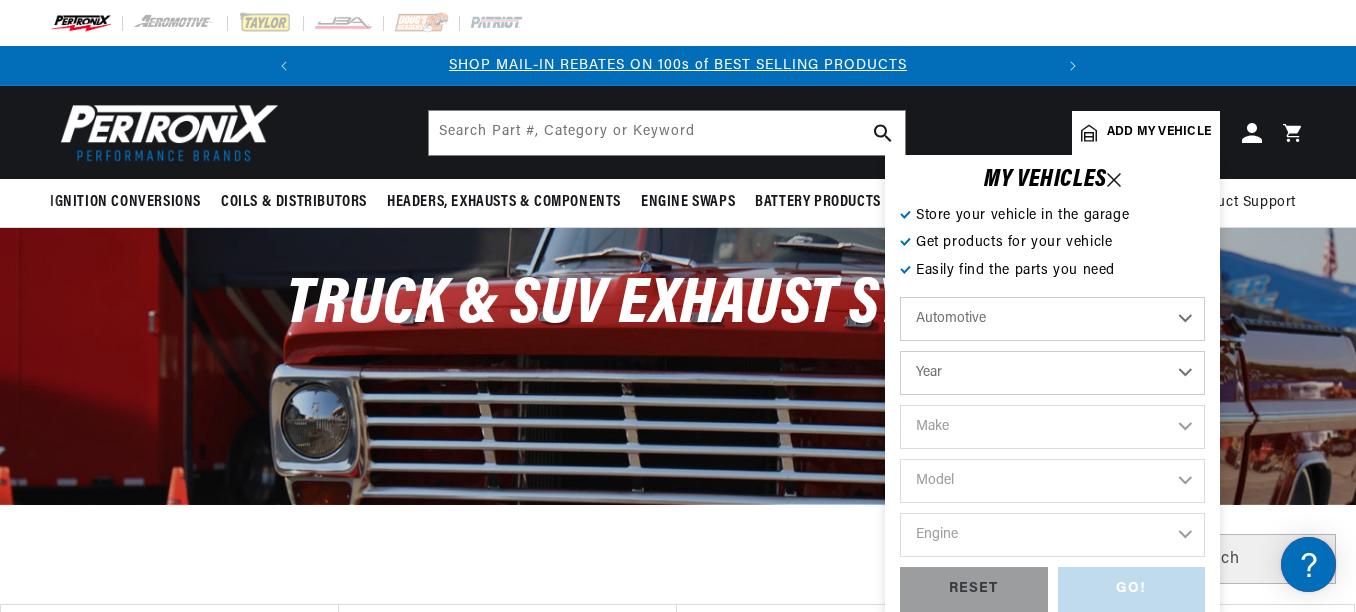 select on "1980" 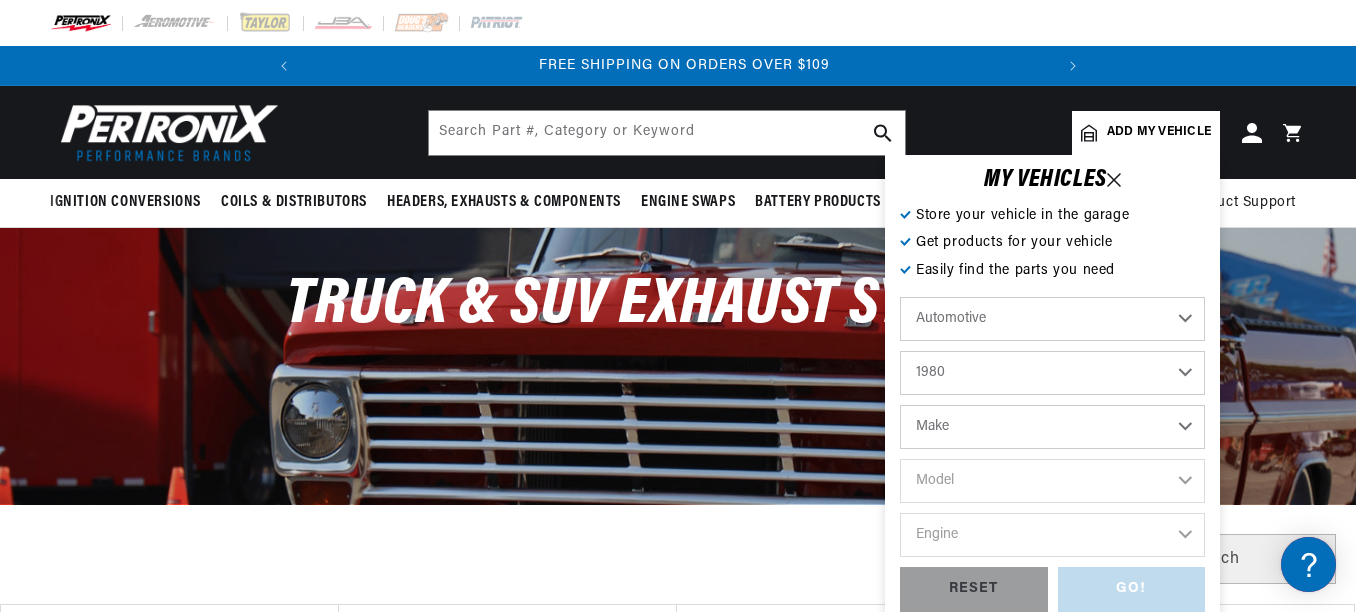 click on "Make
Alfa Romeo
American Motors
Audi
Avanti
Buick
Cadillac
Checker
Chevrolet
Chrysler
Dodge
Ford
GMC
IHC Truck
International
Jaguar
Jeep
Lincoln
Mercury
MG
Nissan
Oldsmobile
Plymouth
Pontiac
Rolls-Royce
Triumph
Volkswagen" at bounding box center [1052, 427] 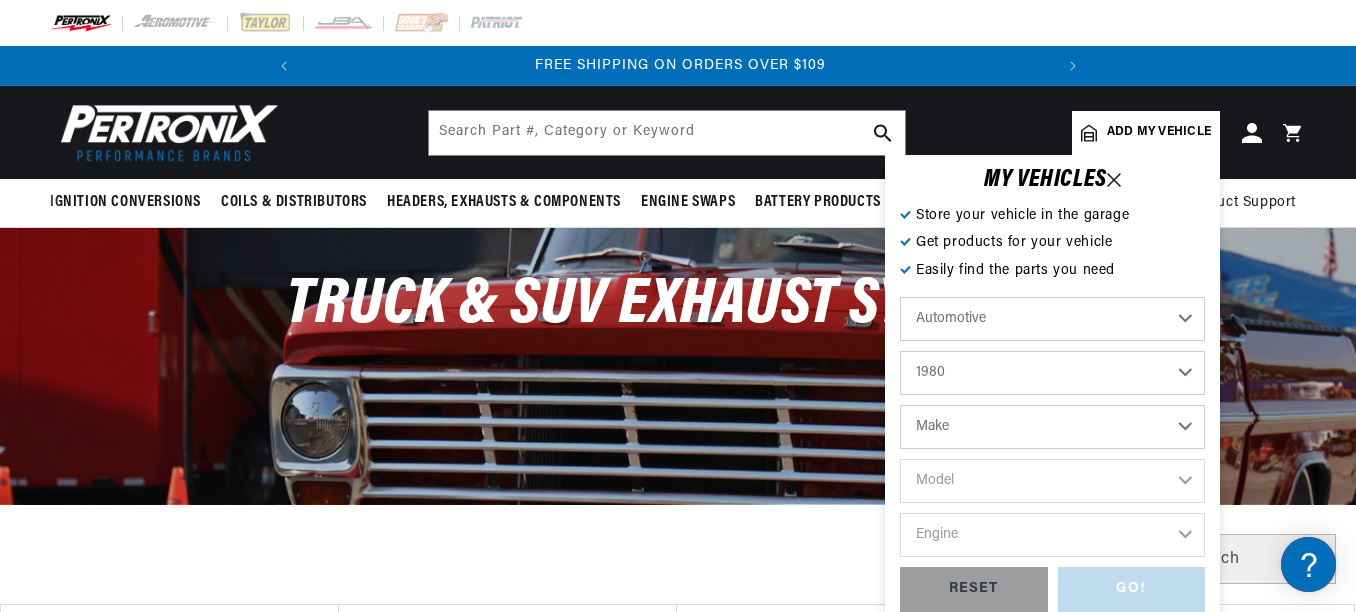 select on "Chevrolet" 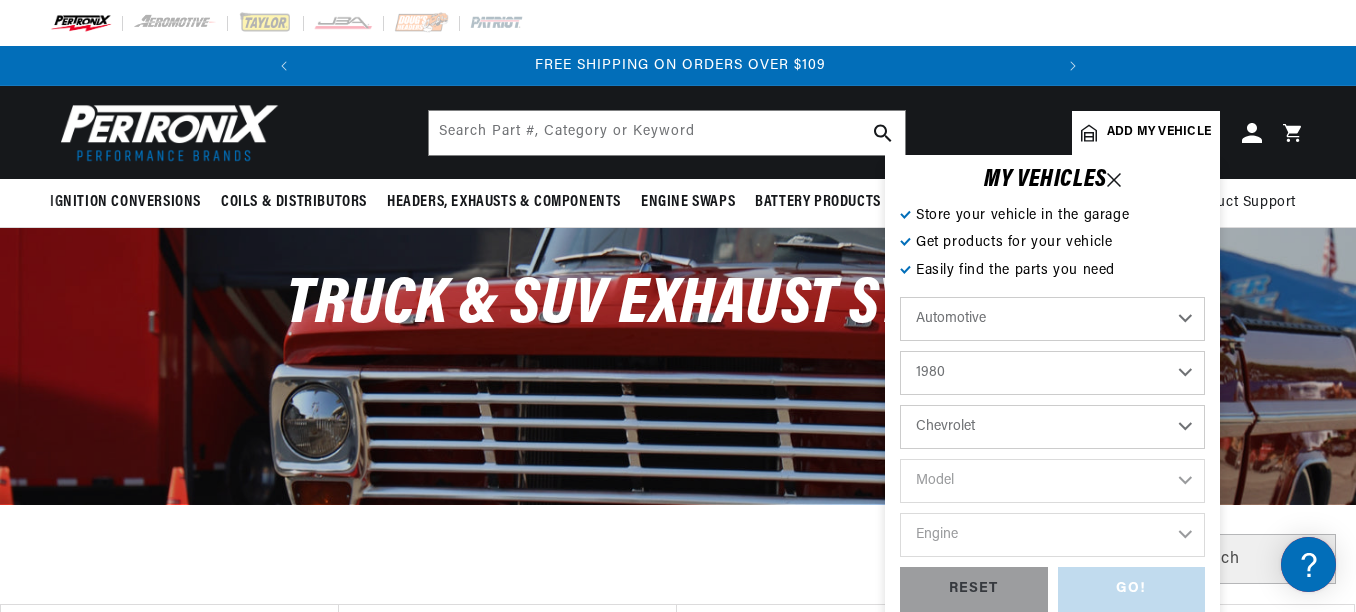 click on "Make
Alfa Romeo
American Motors
Audi
Avanti
Buick
Cadillac
Checker
Chevrolet
Chrysler
Dodge
Ford
GMC
IHC Truck
International
Jaguar
Jeep
Lincoln
Mercury
MG
Nissan
Oldsmobile
Plymouth
Pontiac
Rolls-Royce
Triumph
Volkswagen" at bounding box center [1052, 427] 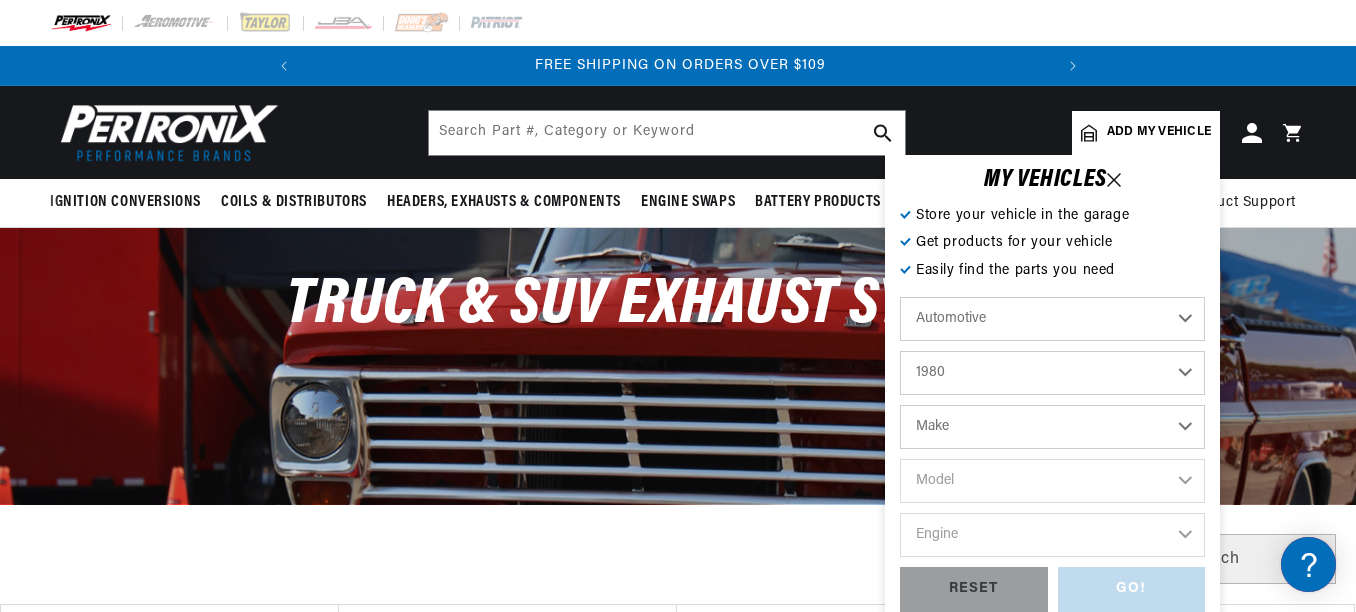 select on "Chevrolet" 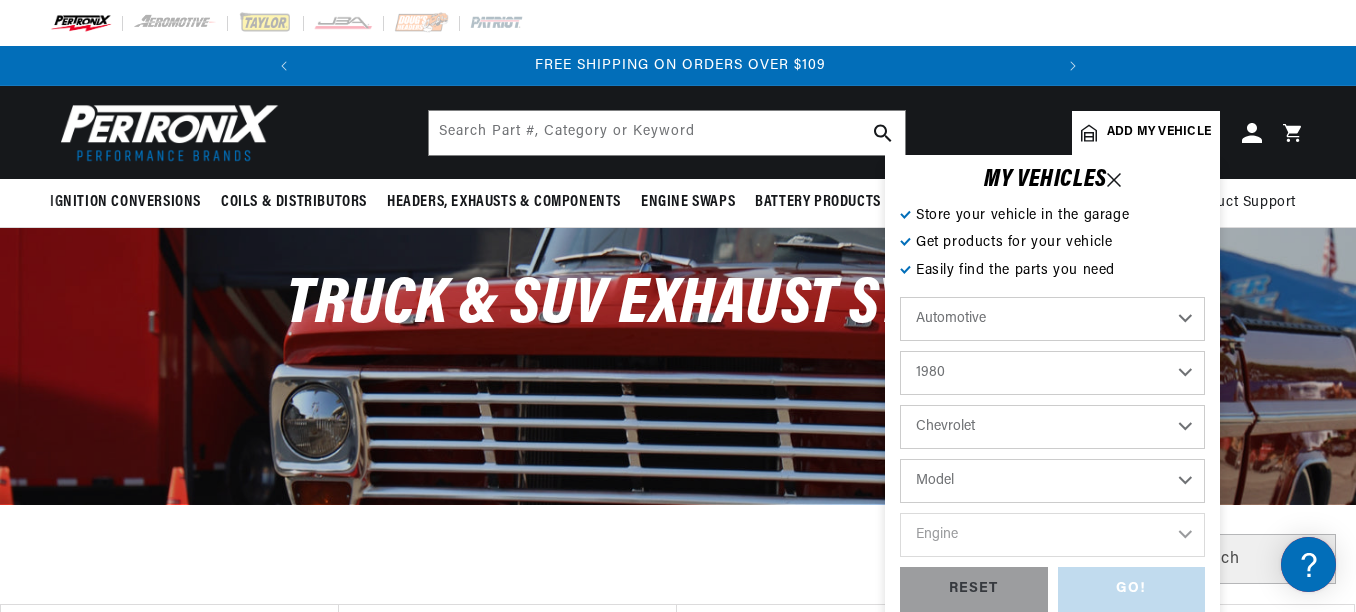 click on "Model
B60
C10
C10 Suburban
C20
C20 Suburban
C30
C60
C70
Camaro
Caprice
Citation
Corvette
El Camino
G10
G20
G30
Impala
K5 Blazer
K10
K10 Suburban
K20
K20 Suburban
K30
LUV
Malibu
Monte Carlo
Monza
P20
P30" at bounding box center (1052, 481) 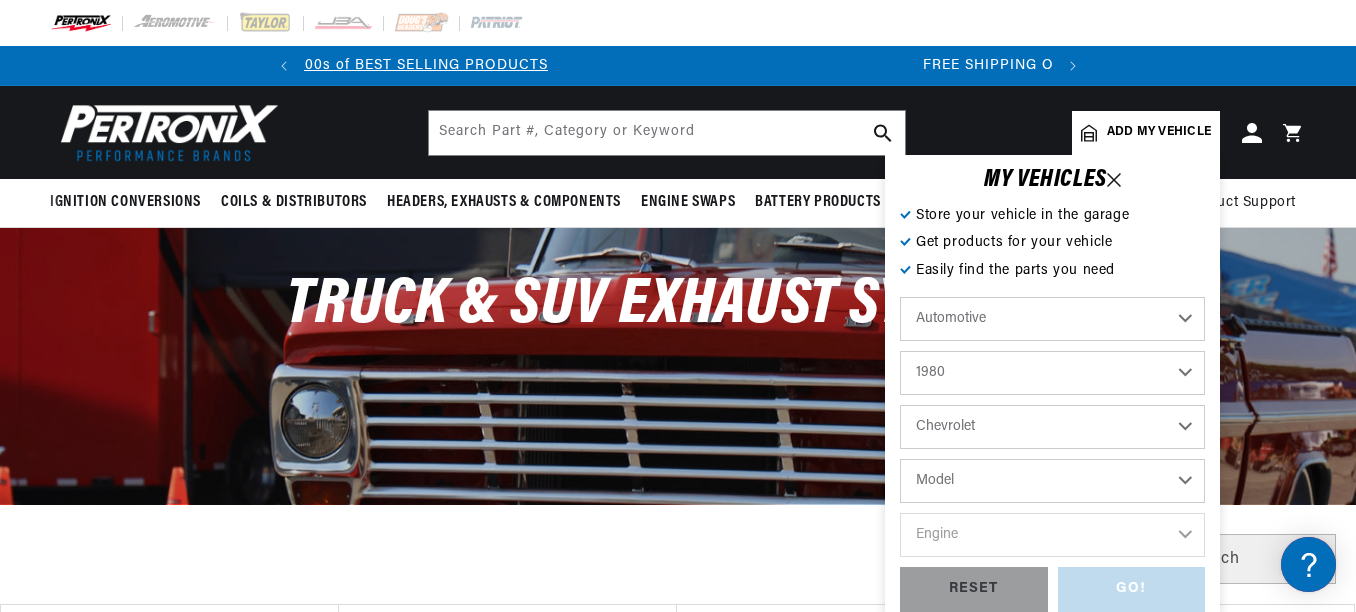 scroll, scrollTop: 0, scrollLeft: 0, axis: both 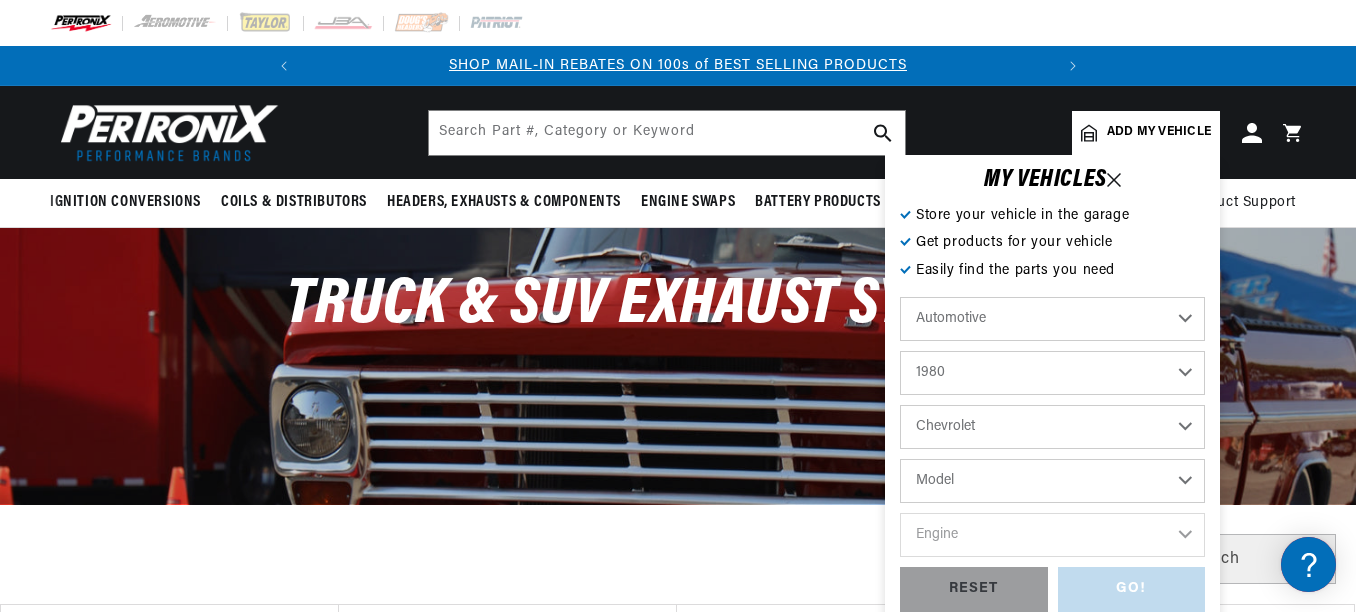 select on "K5-Blazer" 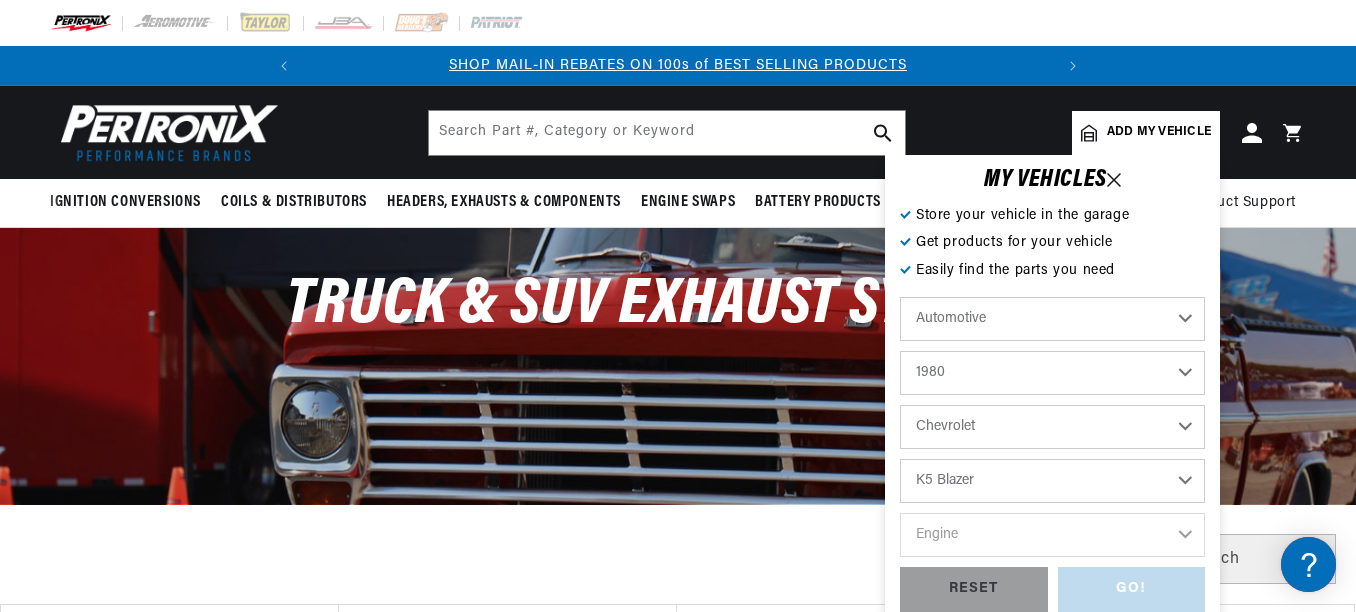 click on "Model
B60
C10
C10 Suburban
C20
C20 Suburban
C30
C60
C70
Camaro
Caprice
Citation
Corvette
El Camino
G10
G20
G30
Impala
K5 Blazer
K10
K10 Suburban
K20
K20 Suburban
K30
LUV
Malibu
Monte Carlo
Monza
P20
P30" at bounding box center [1052, 481] 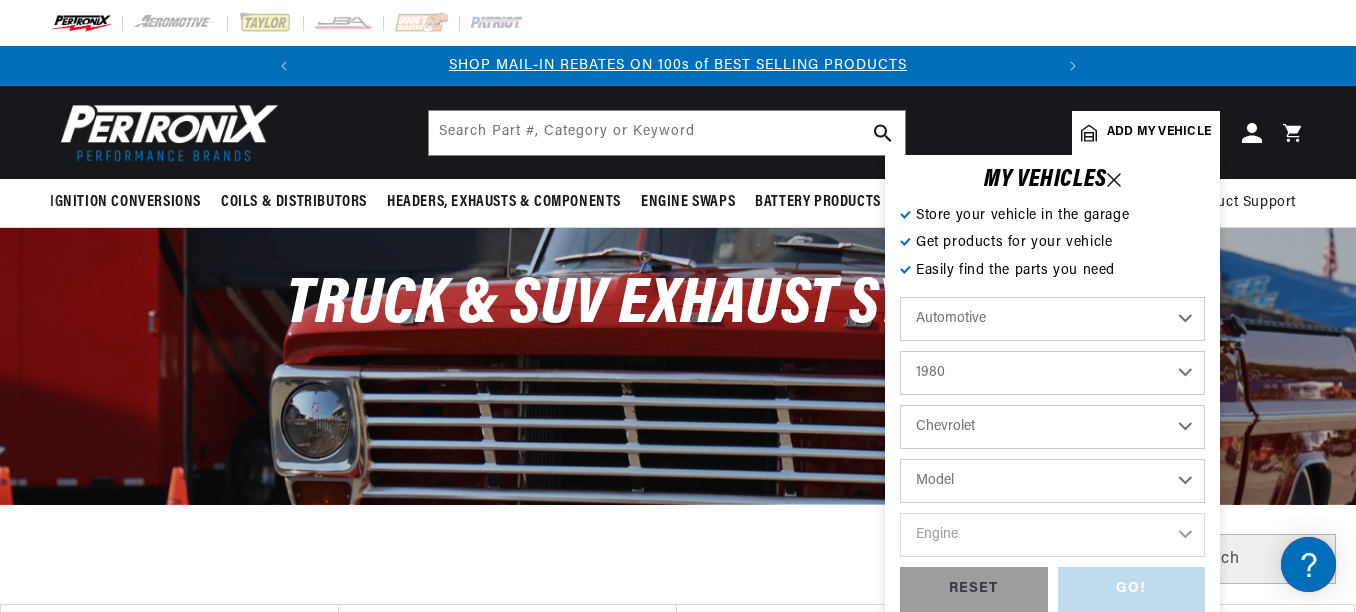 select on "K5-Blazer" 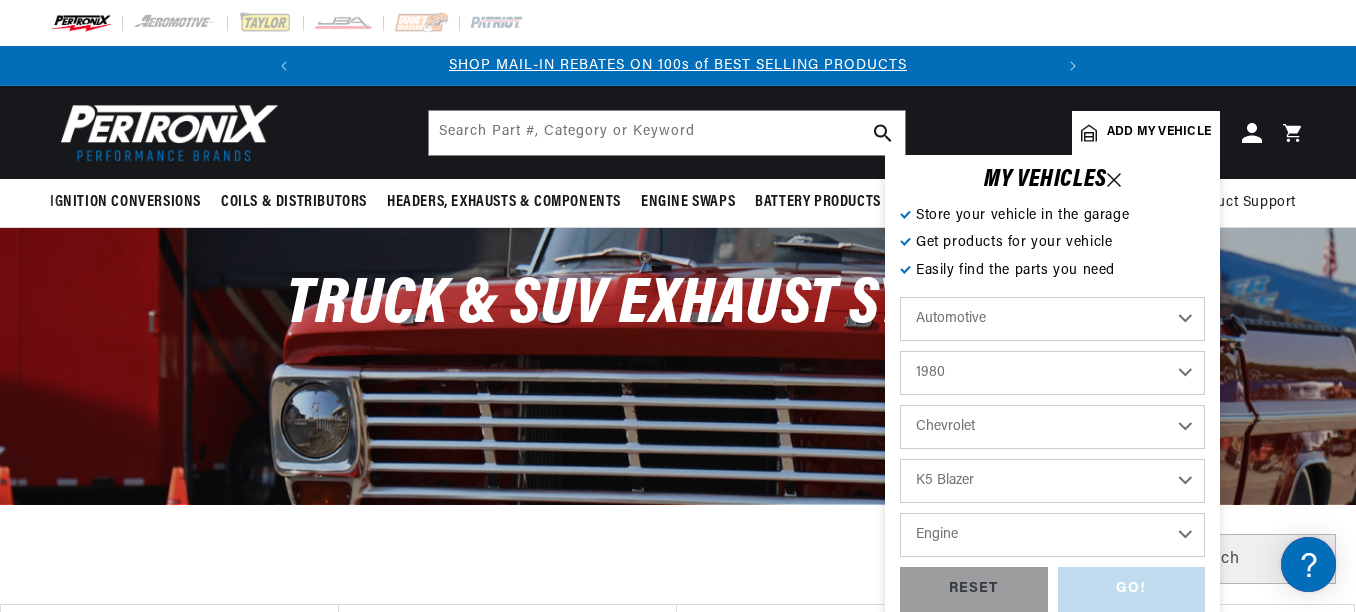 drag, startPoint x: 969, startPoint y: 428, endPoint x: 992, endPoint y: 505, distance: 80.36168 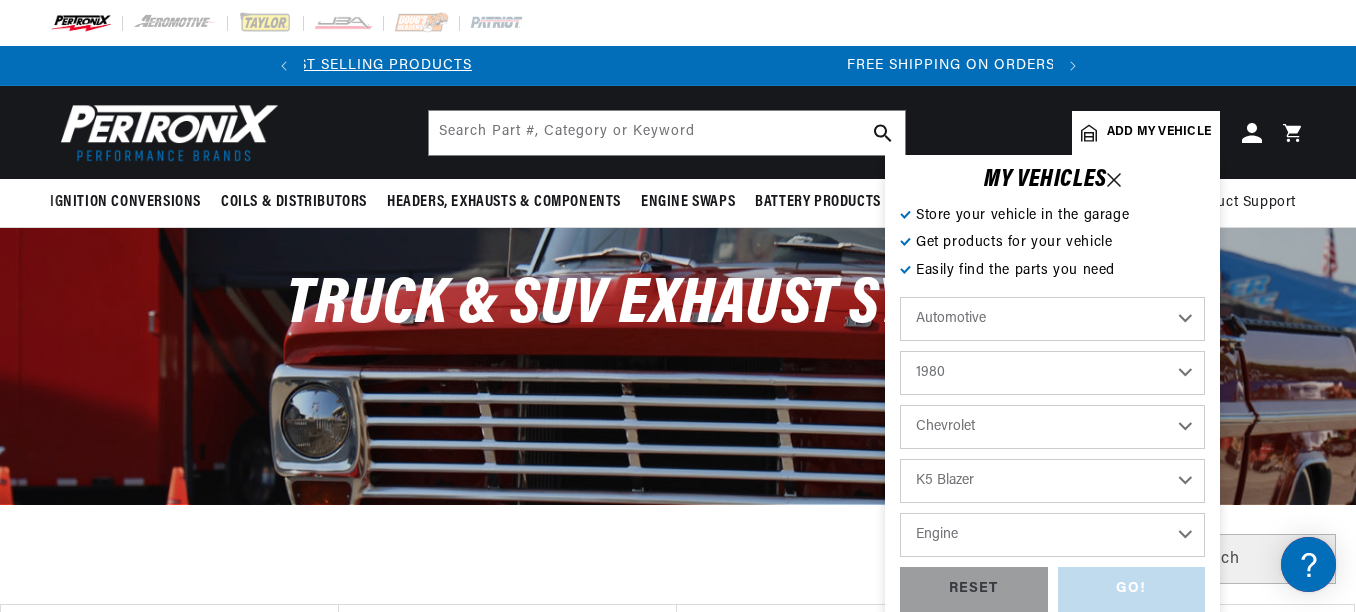 scroll, scrollTop: 0, scrollLeft: 747, axis: horizontal 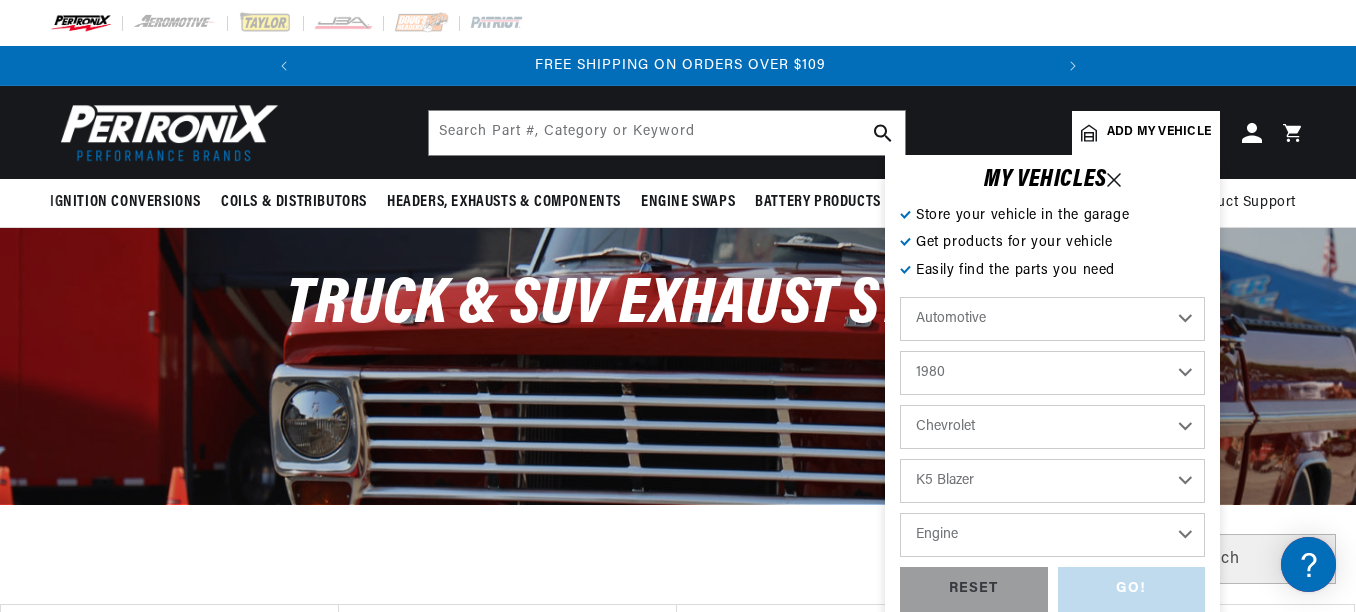 select on "7.4L" 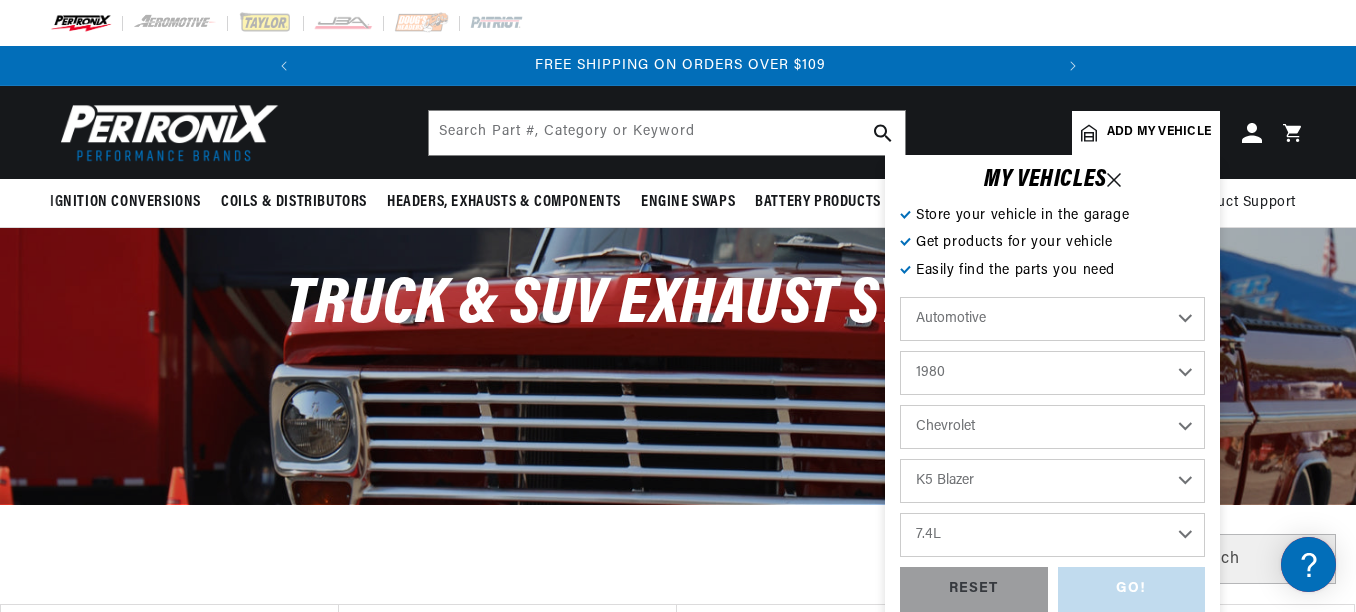 click on "Engine
5.0L
5.7L
6.6L
7.4L" at bounding box center (1052, 535) 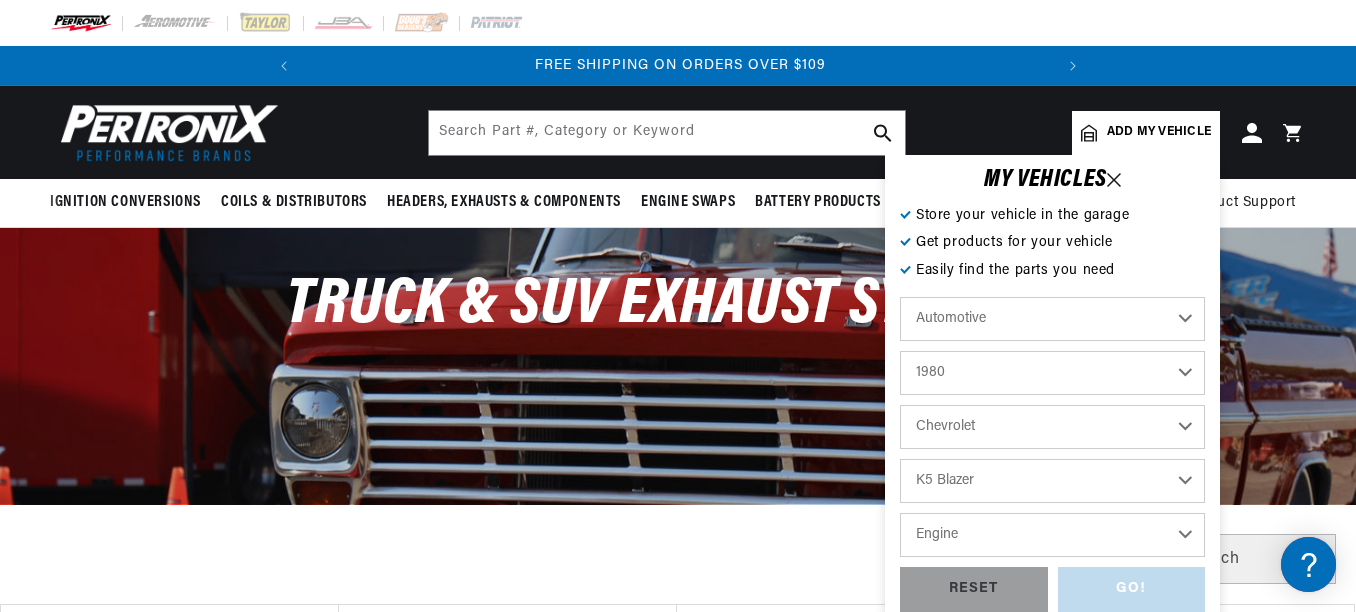 select on "7.4L" 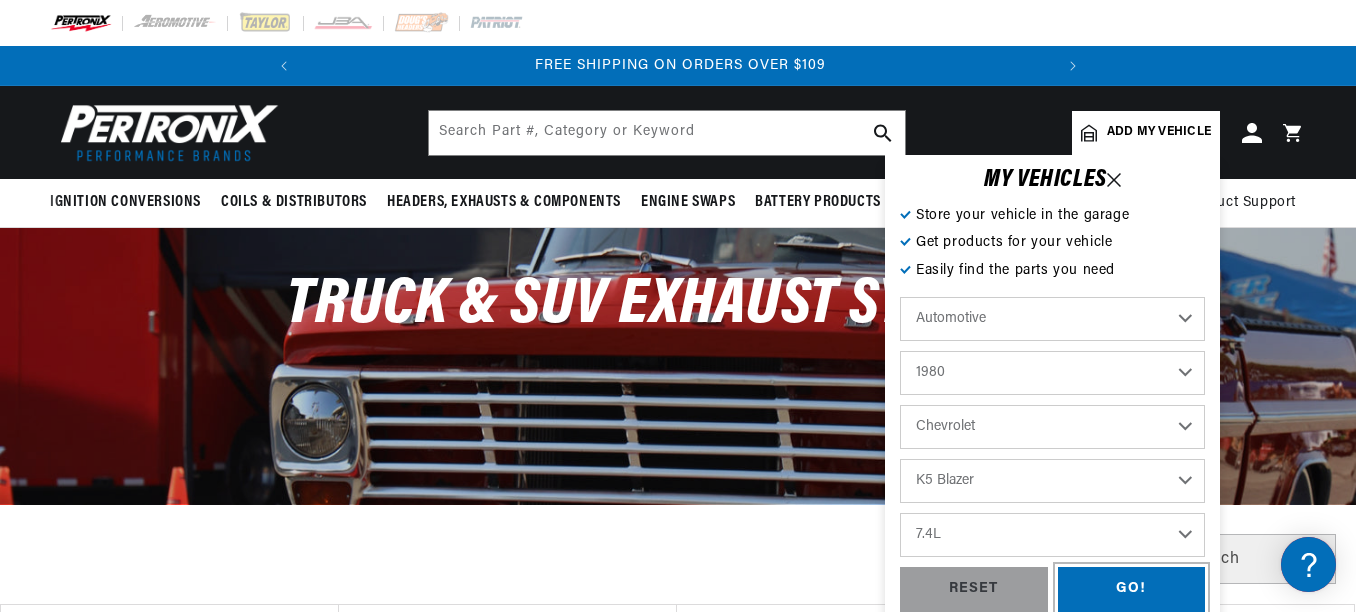 click on "GO!" at bounding box center [1132, 589] 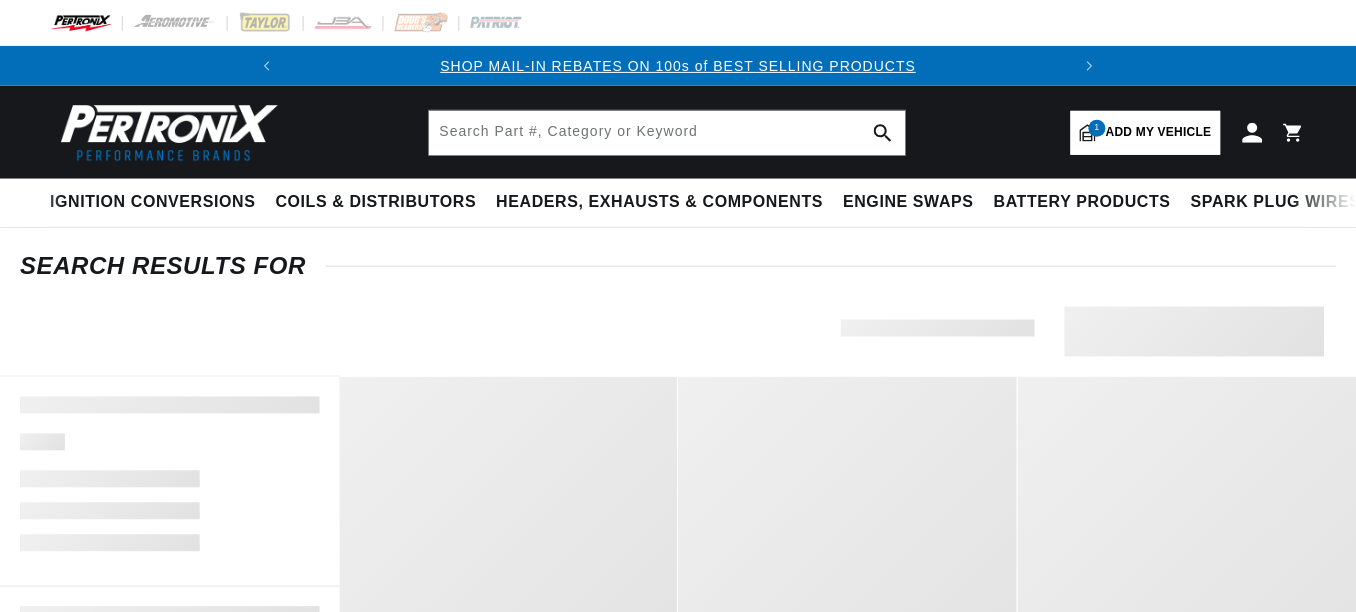 scroll, scrollTop: 0, scrollLeft: 0, axis: both 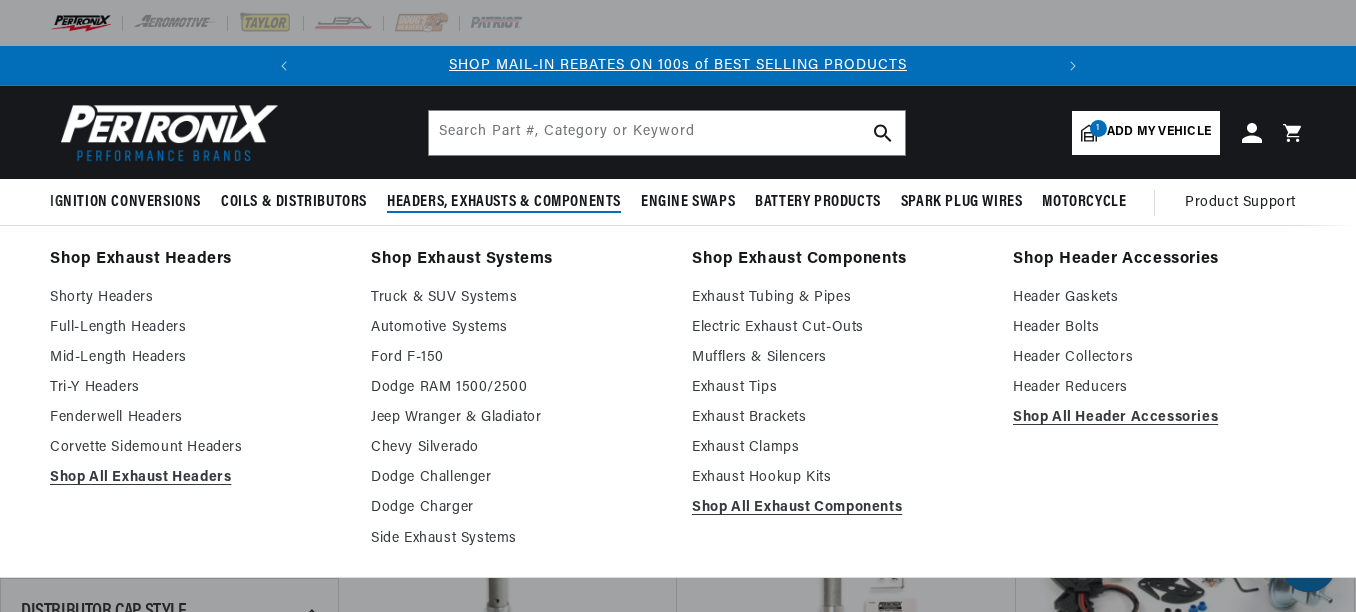 click on "Headers, Exhausts & Components" at bounding box center [504, 202] 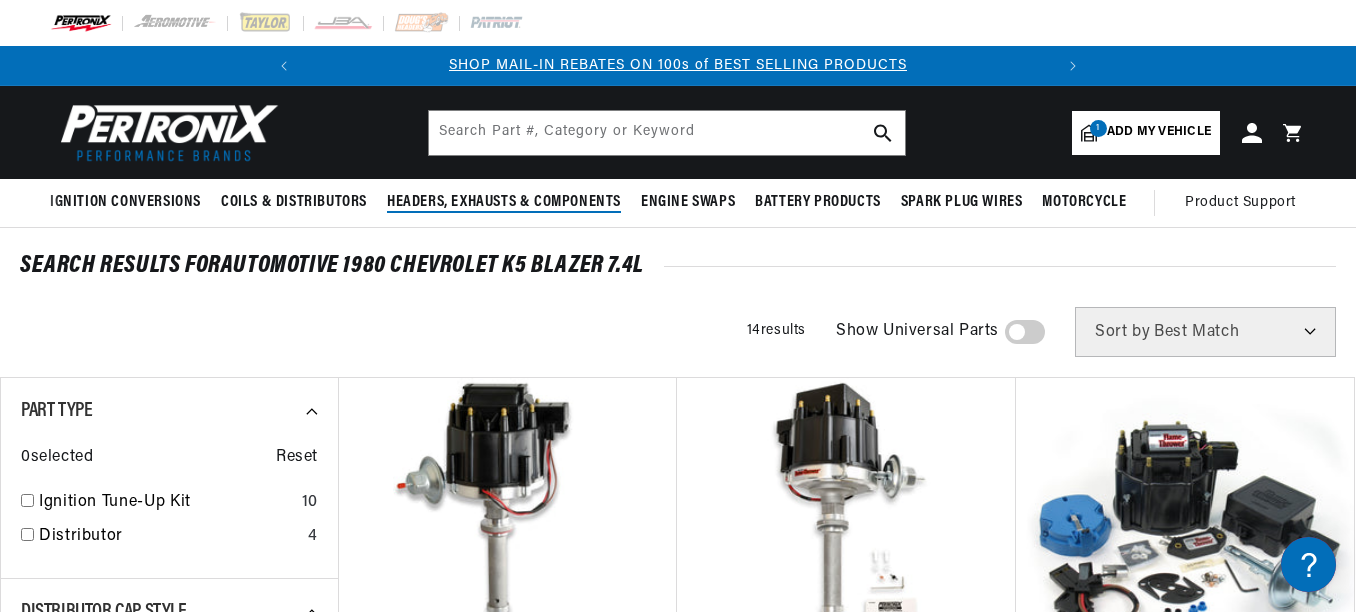 click on "Headers, Exhausts & Components" at bounding box center (504, 202) 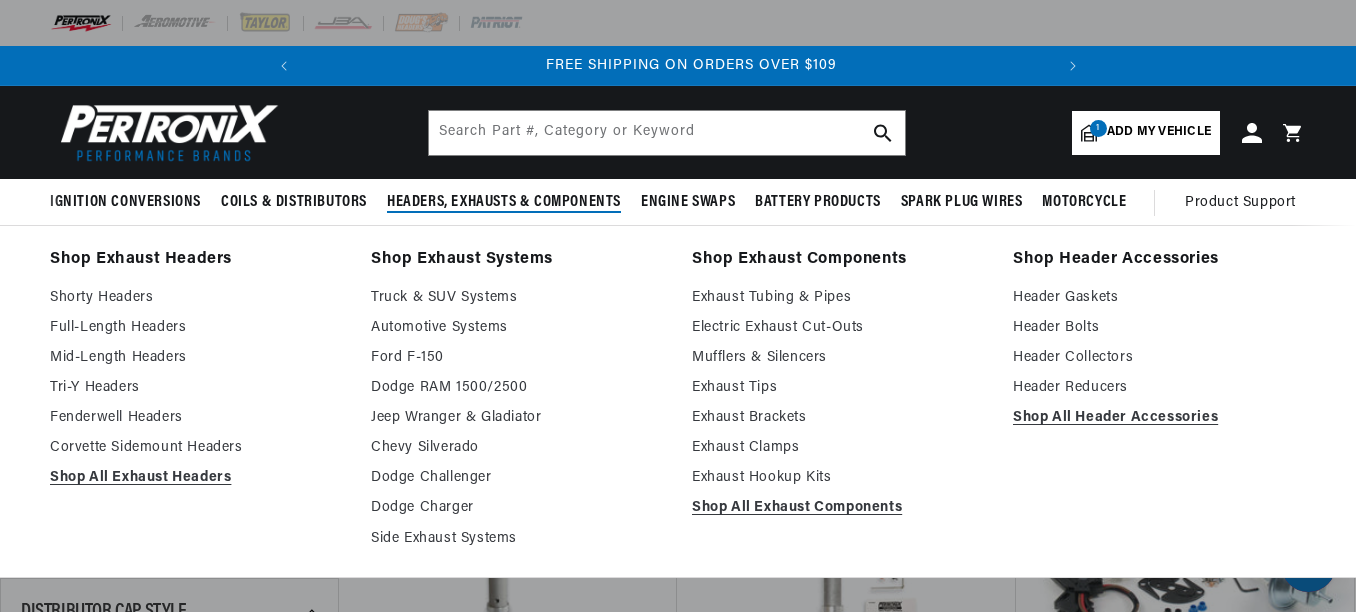 scroll, scrollTop: 0, scrollLeft: 747, axis: horizontal 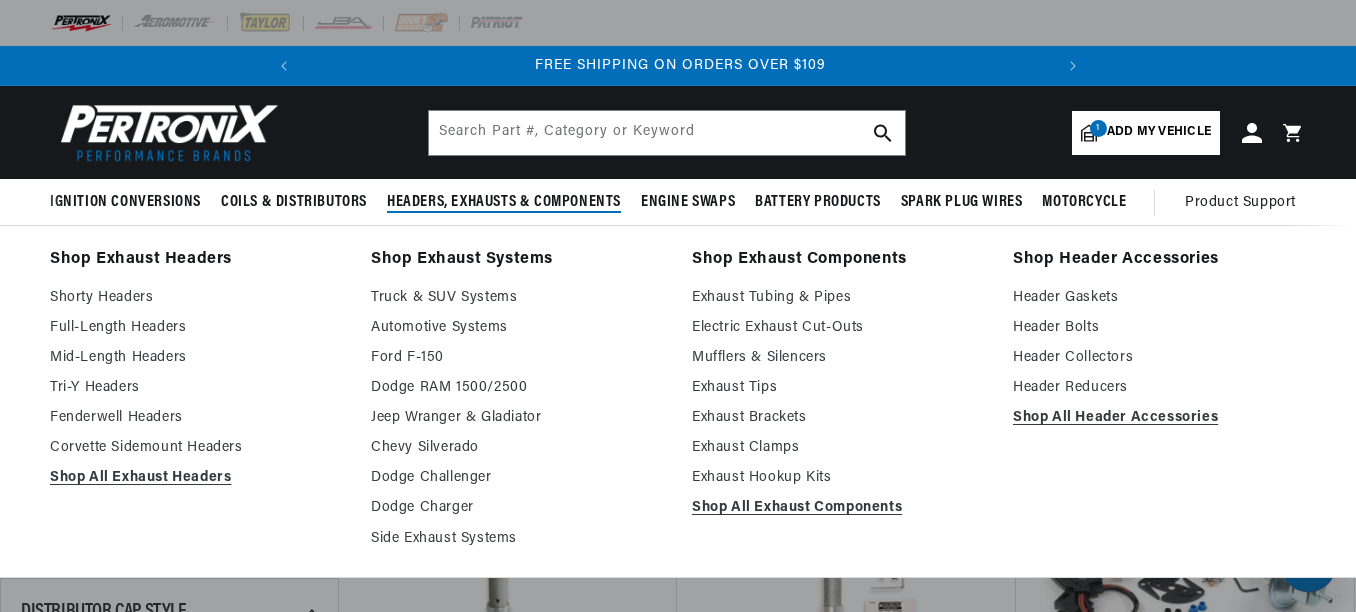 click on "Headers, Exhausts & Components" at bounding box center [504, 202] 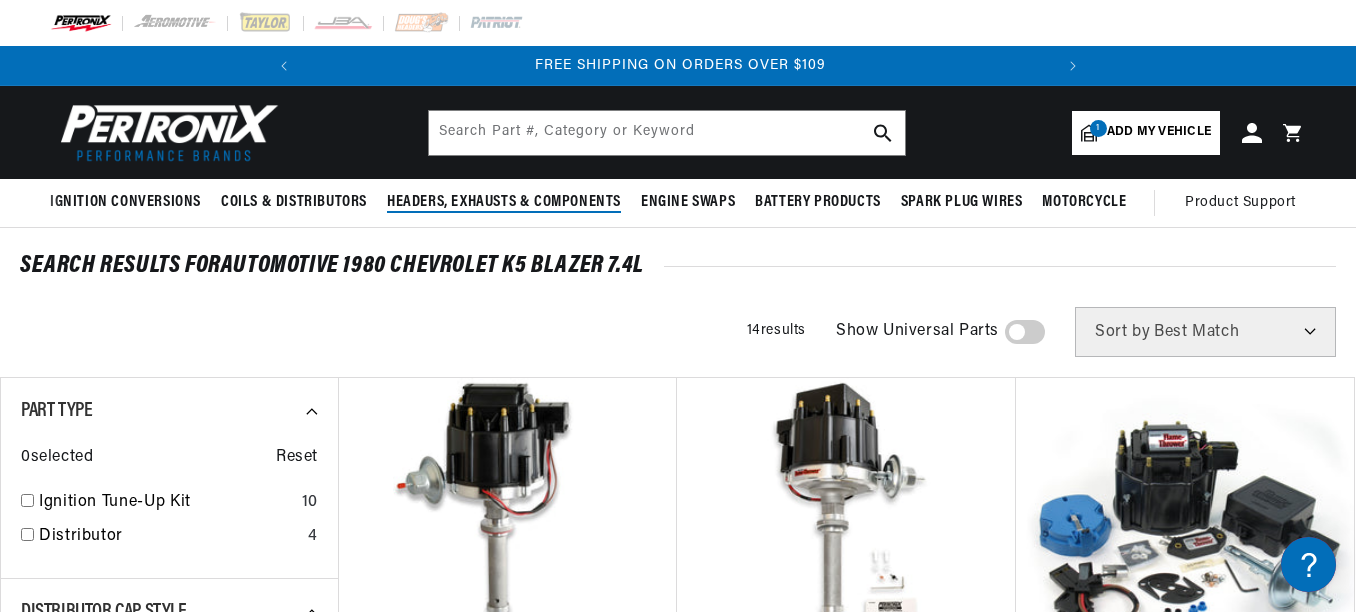 click on "Headers, Exhausts & Components" at bounding box center (504, 202) 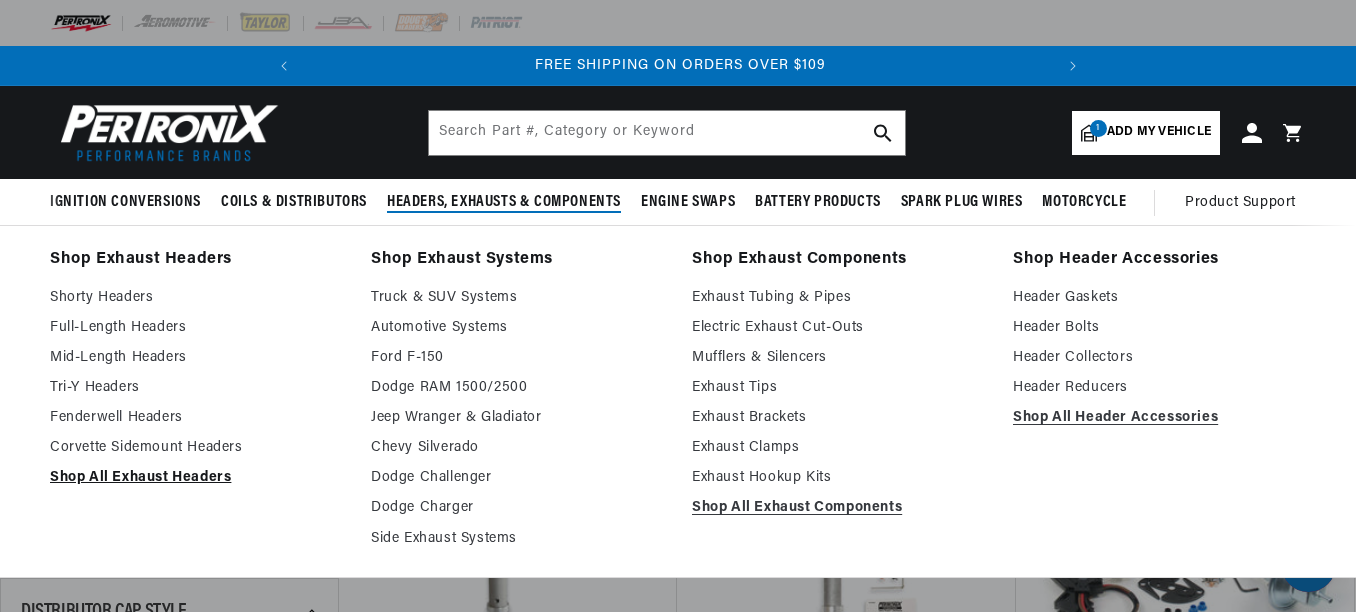 click on "Shop All Exhaust Headers" at bounding box center (196, 478) 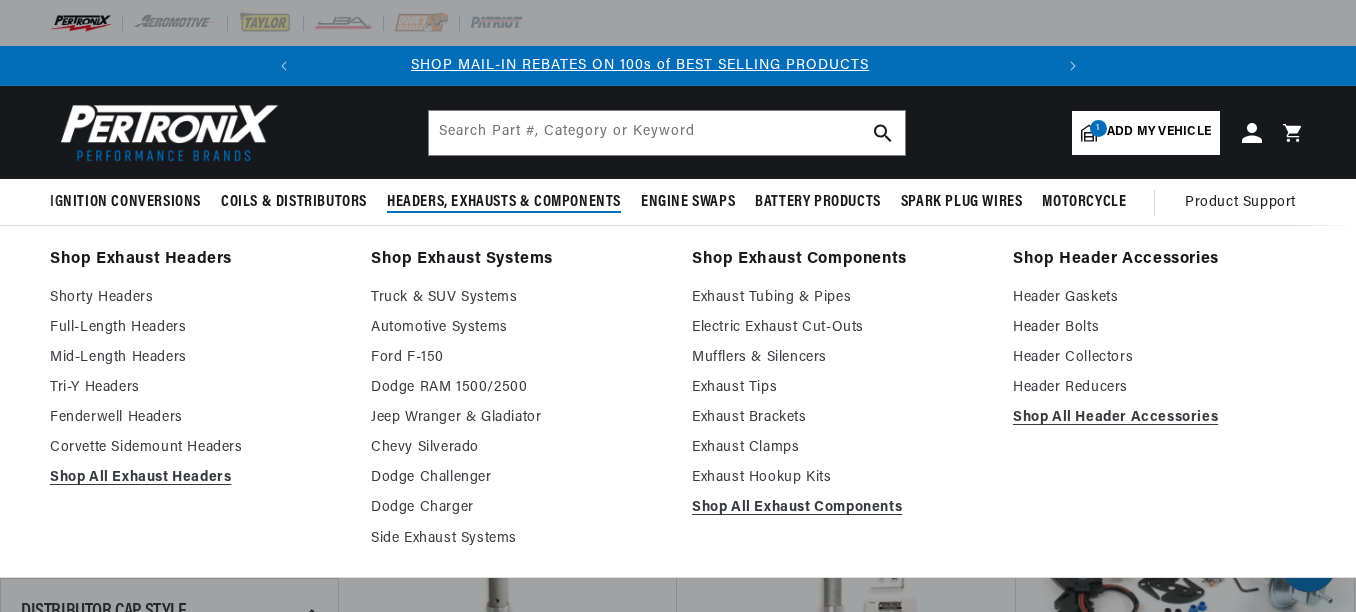 scroll, scrollTop: 0, scrollLeft: 0, axis: both 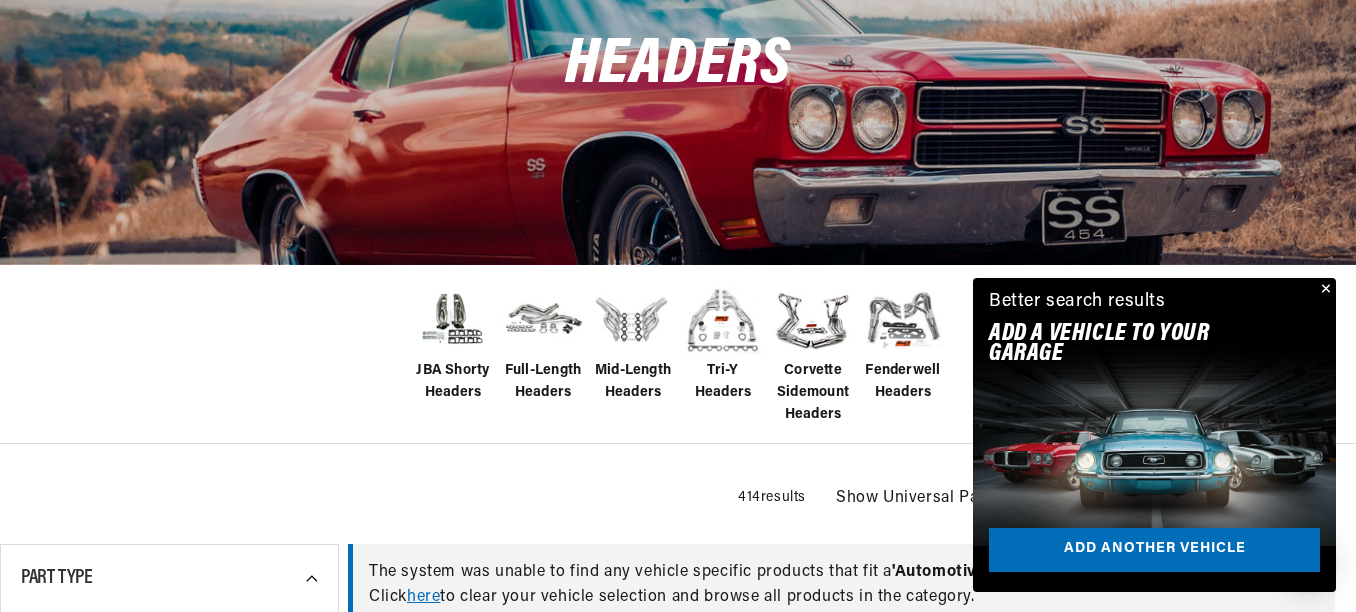 click on "Part Type 0  selected
Reset
Exhaust Header Gasket 120 Exhaust Header 107 Exhaust Flange 65 Exhaust Manifold Gasket 39 Exhaust Header Collector 29 Exhaust Header Reducer 19 Exhaust Header Bolt 12 Exhaust Collector Gasket 10 Exhaust Manifold 3 Exhaust Header Pipe 2 View All  14" at bounding box center [169, 801] 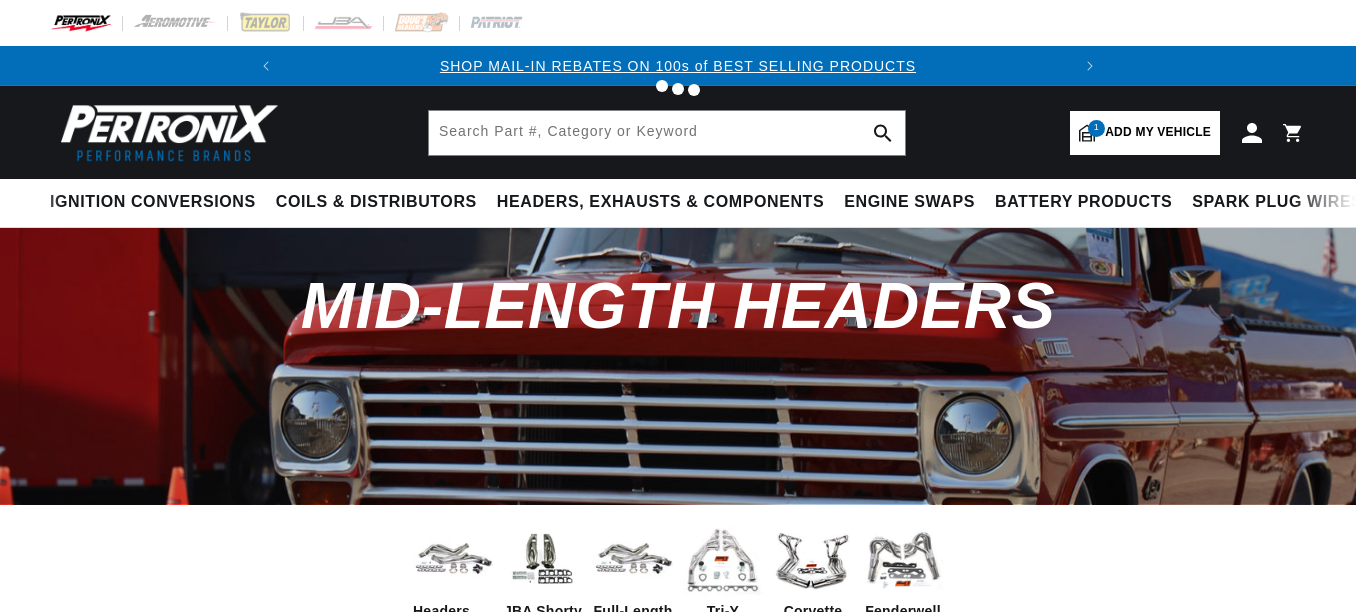 scroll, scrollTop: 0, scrollLeft: 0, axis: both 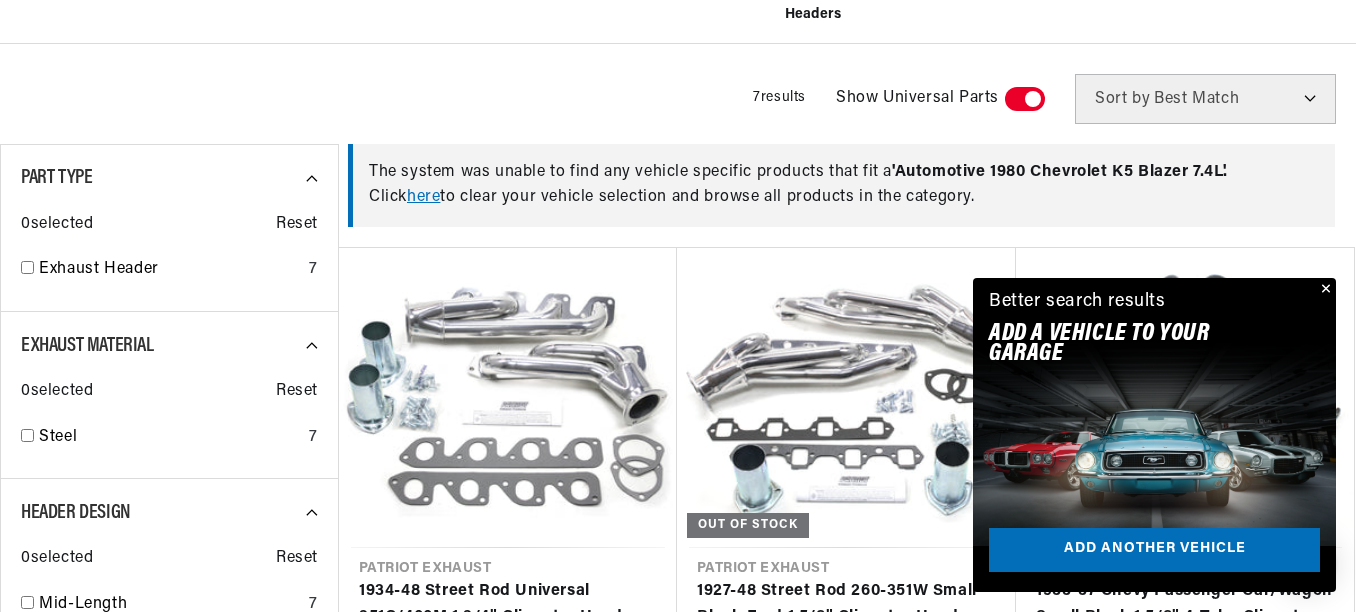 click at bounding box center [1324, 290] 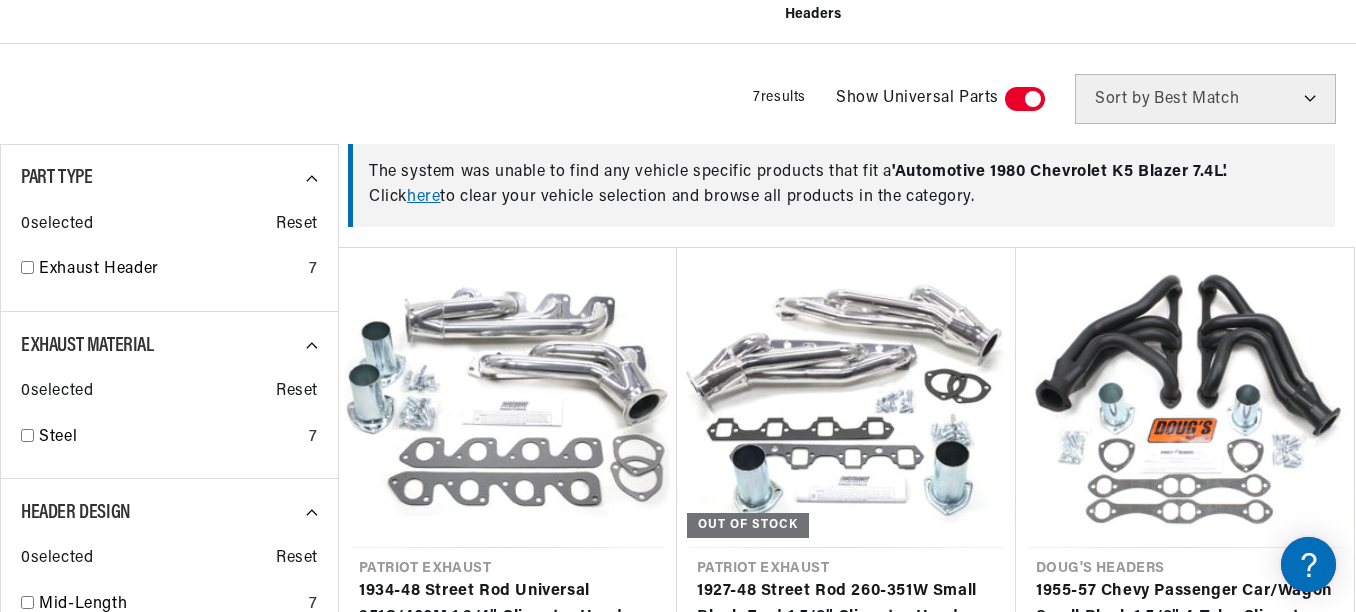 scroll, scrollTop: 0, scrollLeft: 747, axis: horizontal 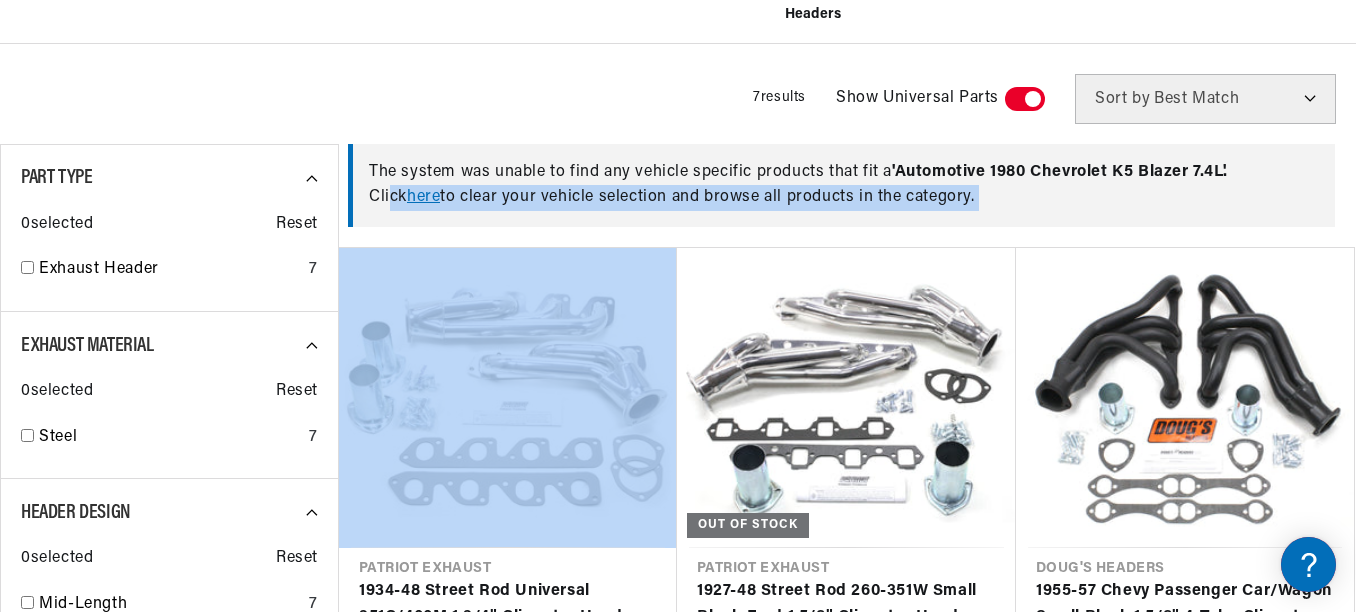click on "The system was unable to find any vehicle specific products that fit a
' Automotive 1980 Chevrolet K5 Blazer 7.4L '.
Click  here  to clear your vehicle
selection and browse all products in the category." at bounding box center (841, 185) 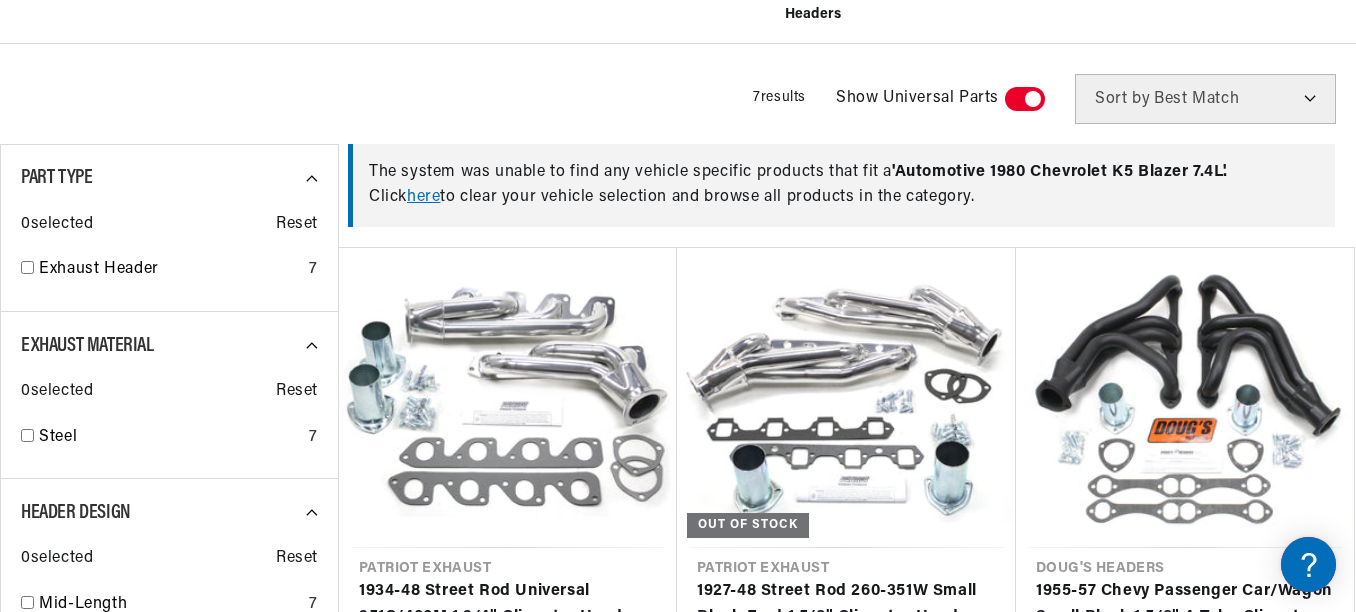 click on "The system was unable to find any vehicle specific products that fit a
' Automotive 1980 Chevrolet K5 Blazer 7.4L '.
Click  here  to clear your vehicle
selection and browse all products in the category." at bounding box center [841, 185] 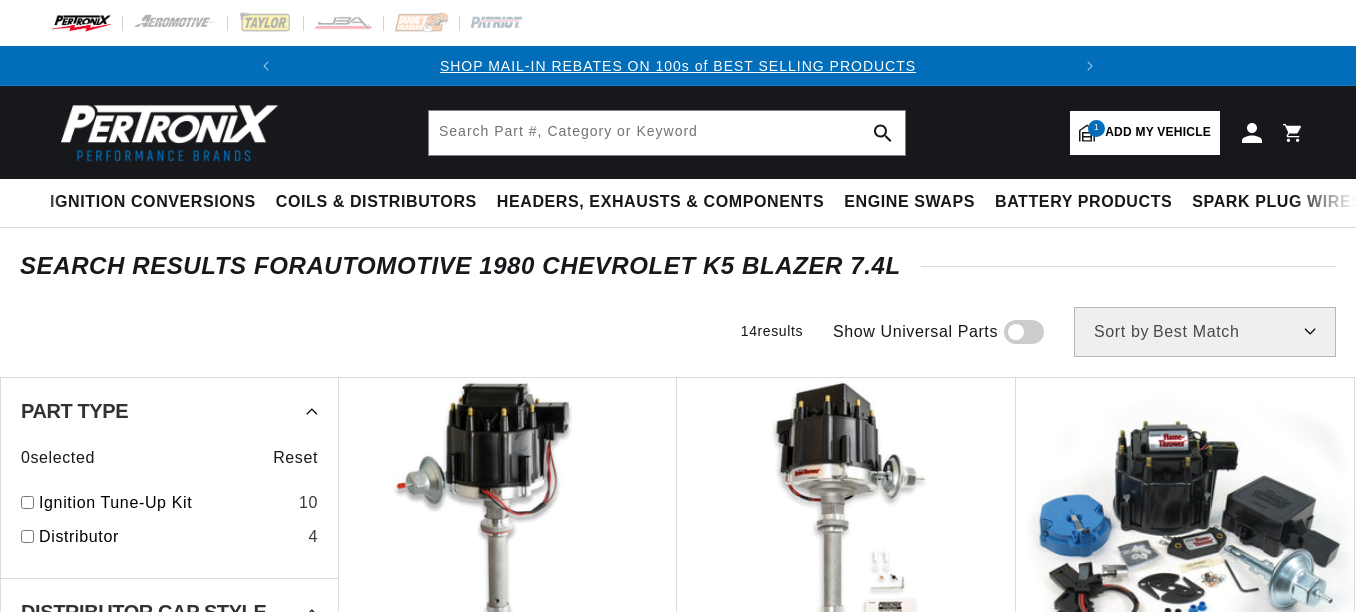 scroll, scrollTop: 0, scrollLeft: 0, axis: both 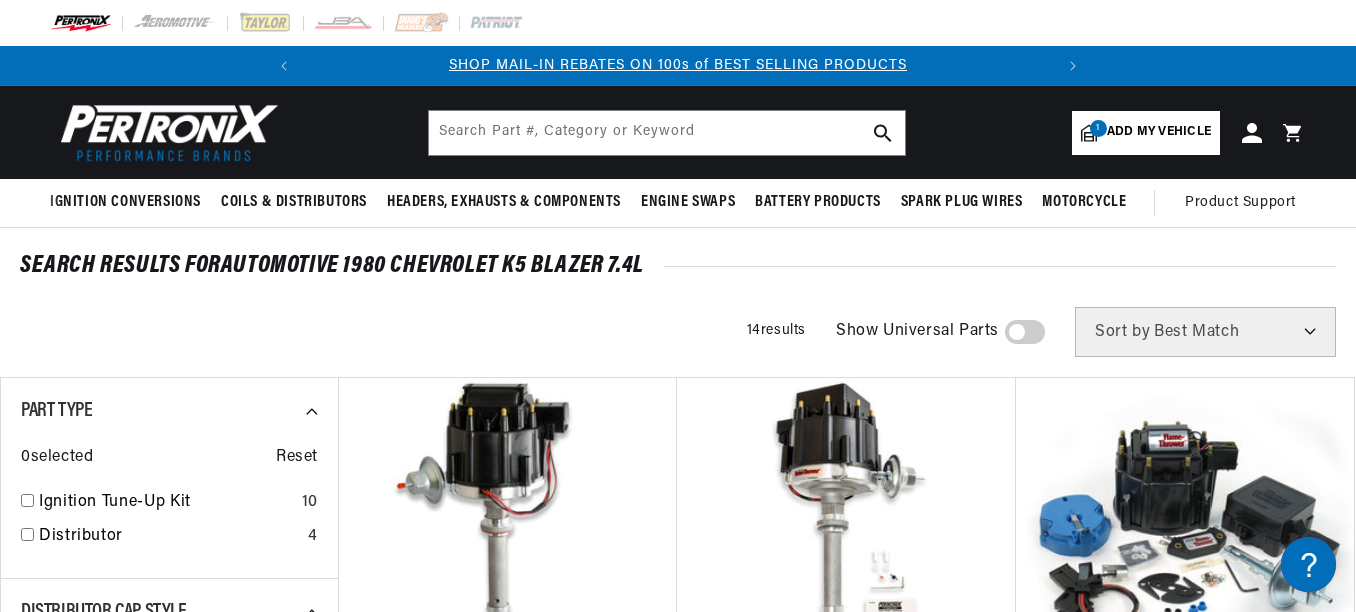 click at bounding box center (1025, 332) 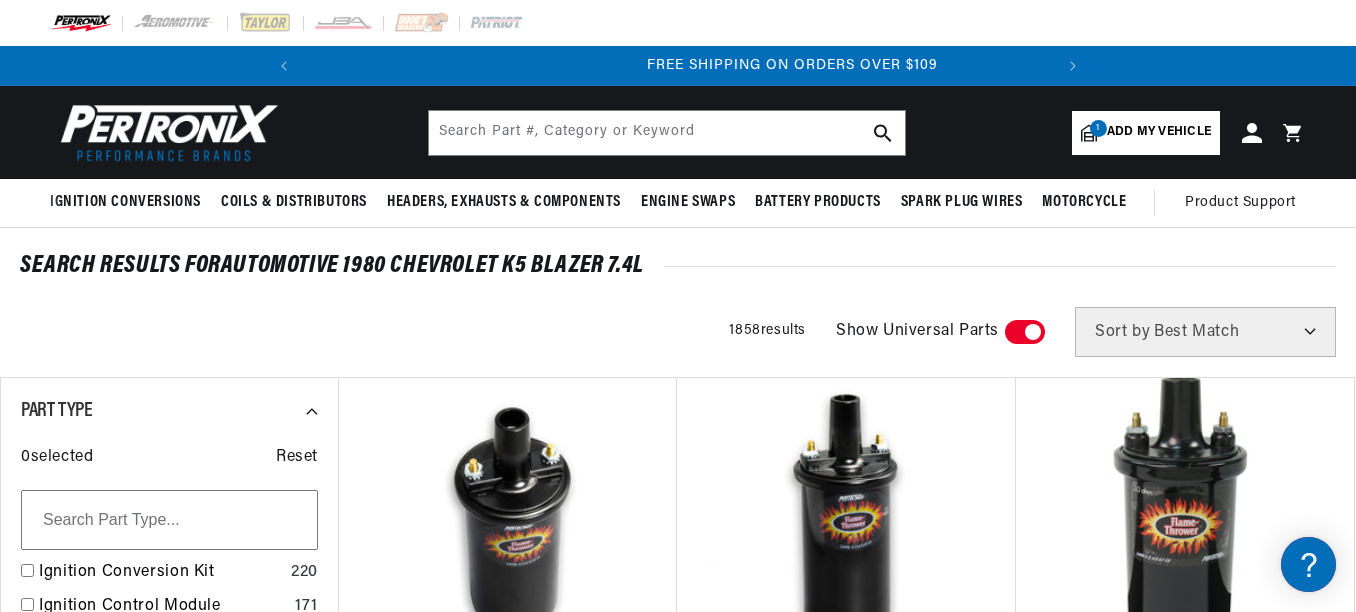 scroll, scrollTop: 0, scrollLeft: 747, axis: horizontal 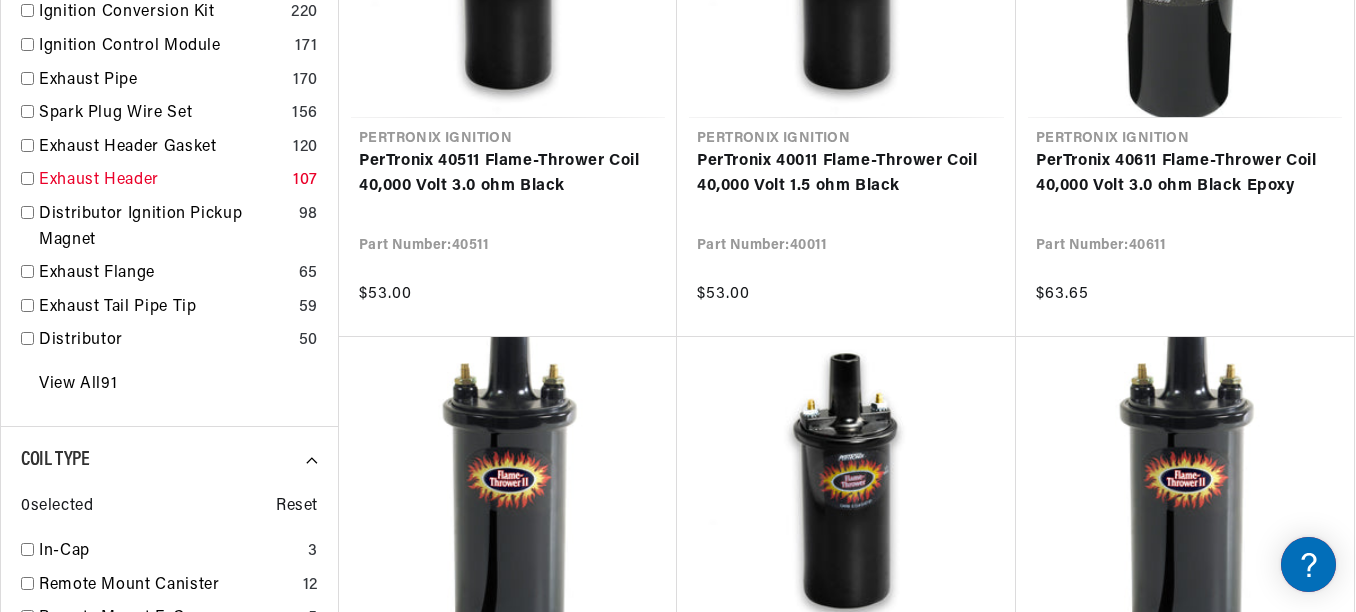 click on "Exhaust Header" at bounding box center (162, 181) 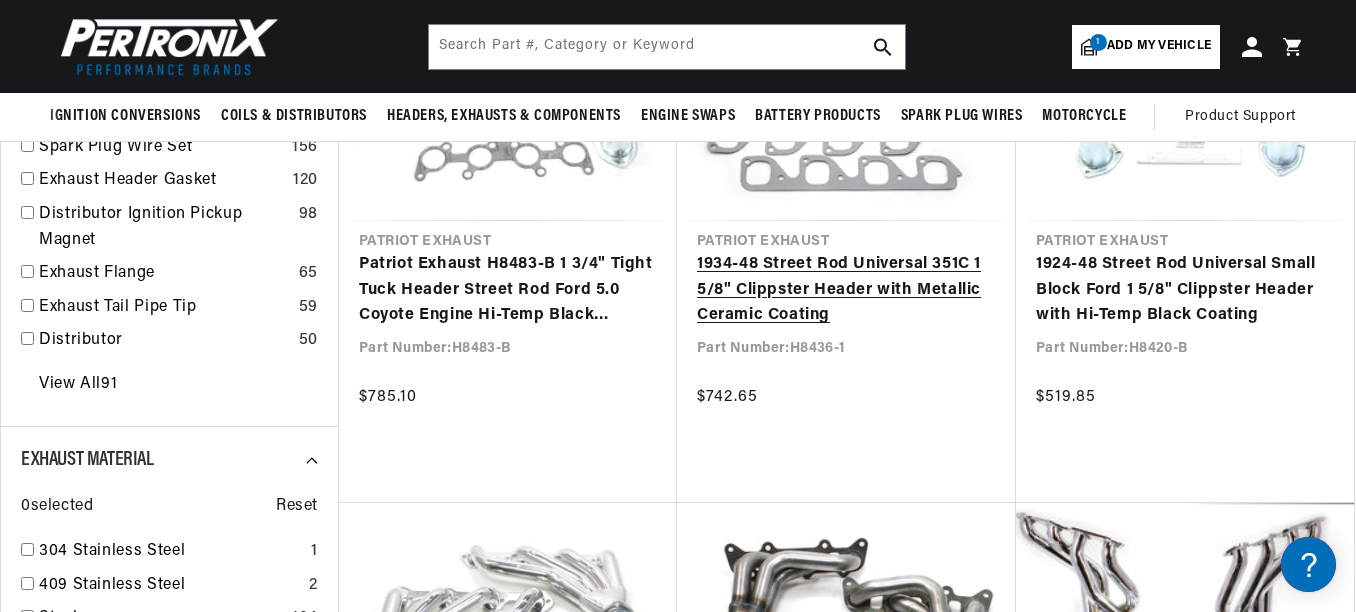 scroll, scrollTop: 0, scrollLeft: 0, axis: both 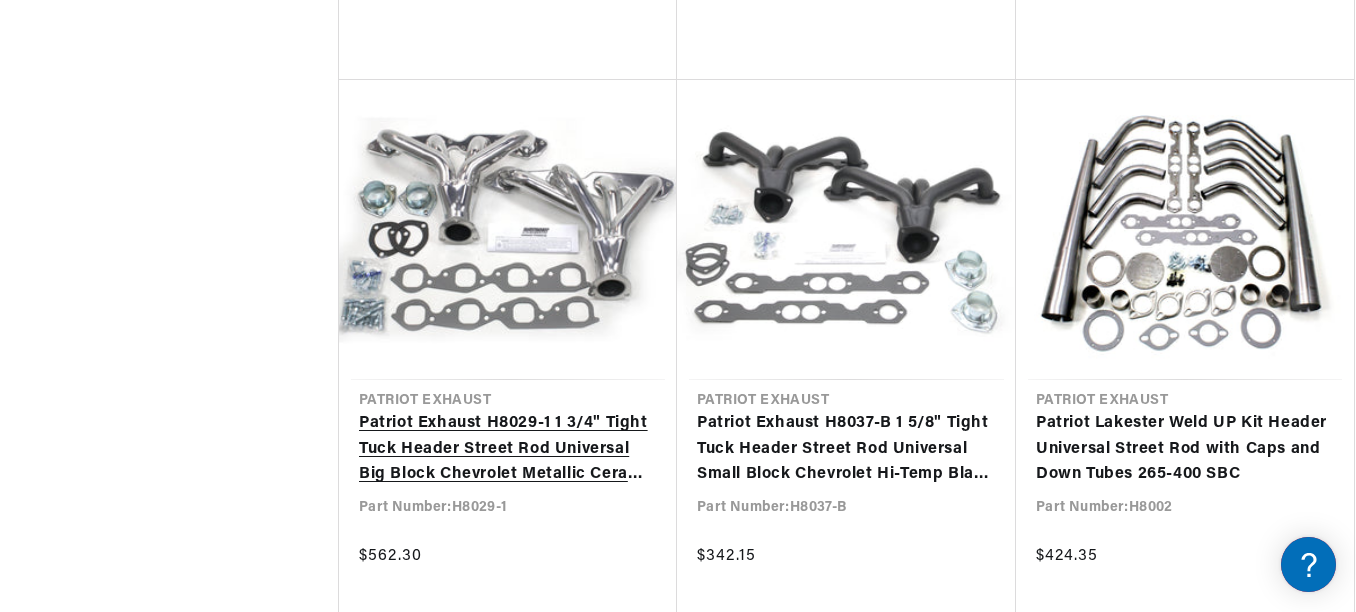 click on "Patriot Exhaust H8029-1 1 3/4" Tight Tuck Header Street Rod Universal Big Block Chevrolet Metallic Ceramic Coating" at bounding box center [508, 449] 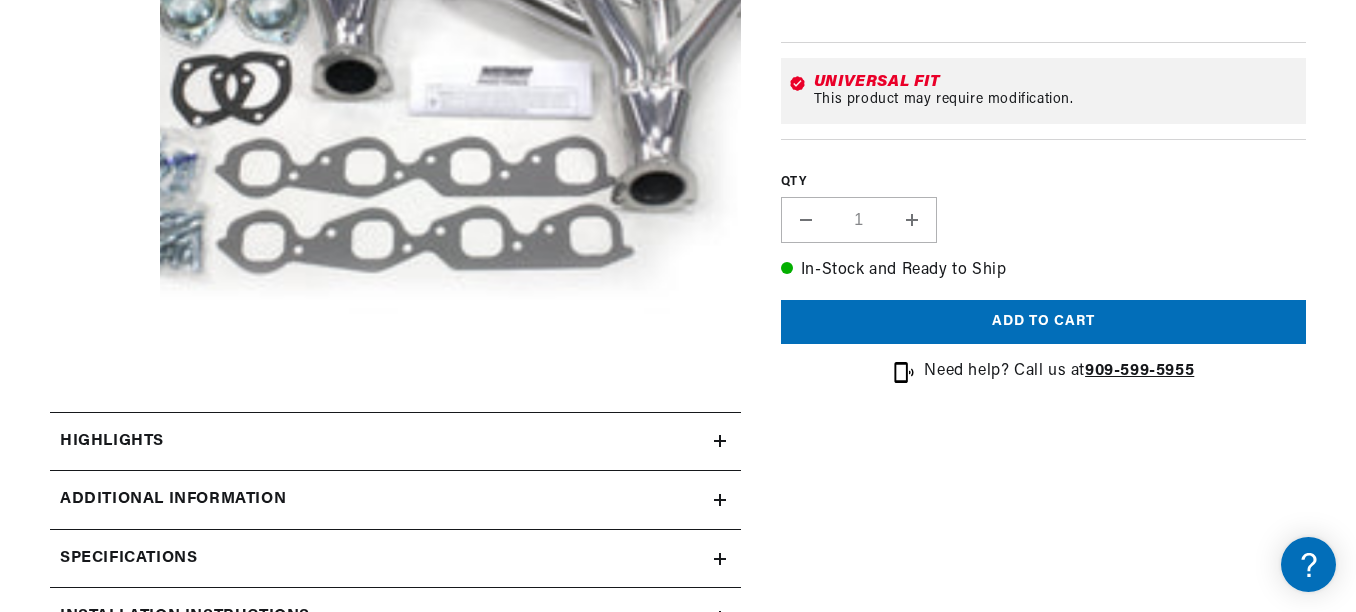 scroll, scrollTop: 520, scrollLeft: 0, axis: vertical 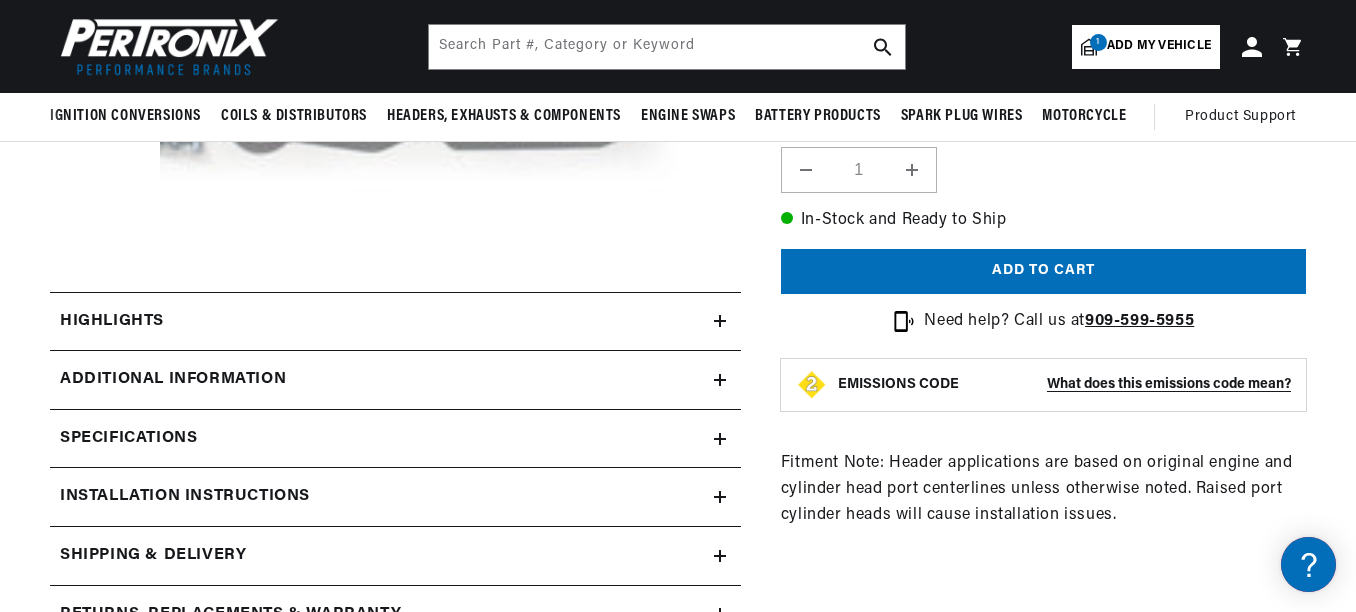 click on "Specifications" at bounding box center (382, 322) 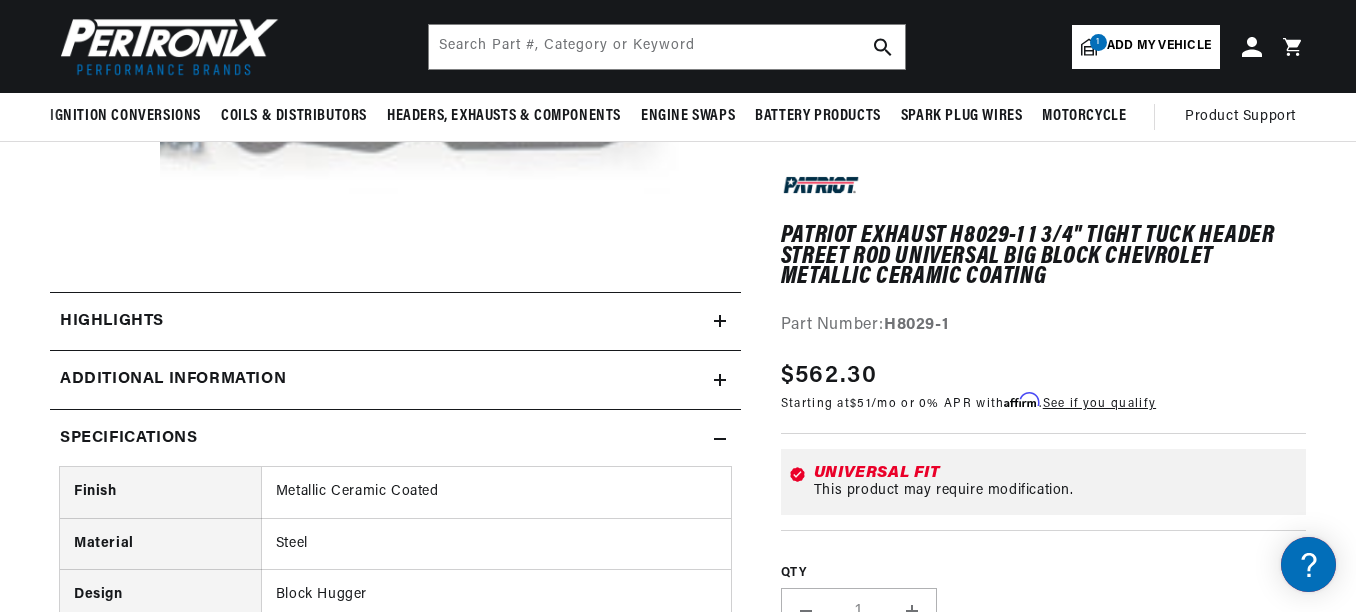 scroll, scrollTop: 0, scrollLeft: 207, axis: horizontal 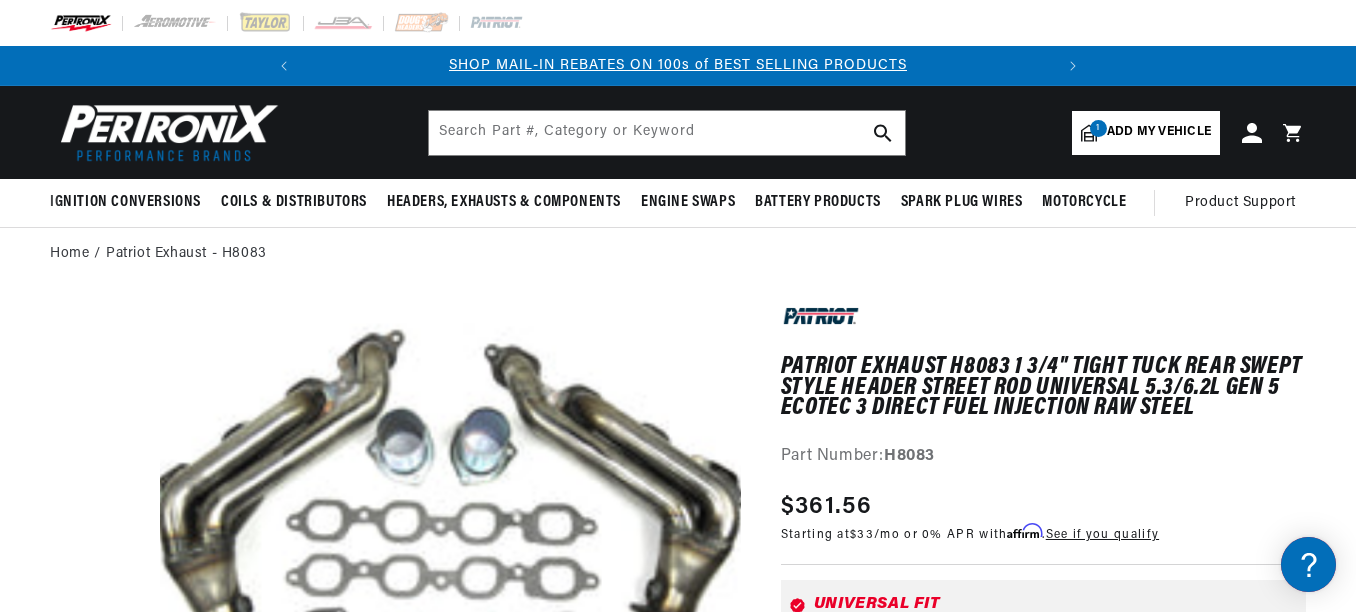 click on "Patriot Exhaust H8083 1 3/4" Tight Tuck Rear Swept Style Header Street Rod Universal 5.3/6.2L GEN 5 Ecotec 3 Direct Fuel Injection Raw Steel
Patriot Exhaust H8083 1 3/4" Tight Tuck Rear Swept Style Header Street Rod Universal 5.3/6.2L GEN 5 Ecotec 3 Direct Fuel Injection Raw Steel
Part Number:  H8083
Regular price
$361.56
Sale price
$361.56
Regular price
Unit price
/
per
$33 Affirm" at bounding box center [1043, 700] 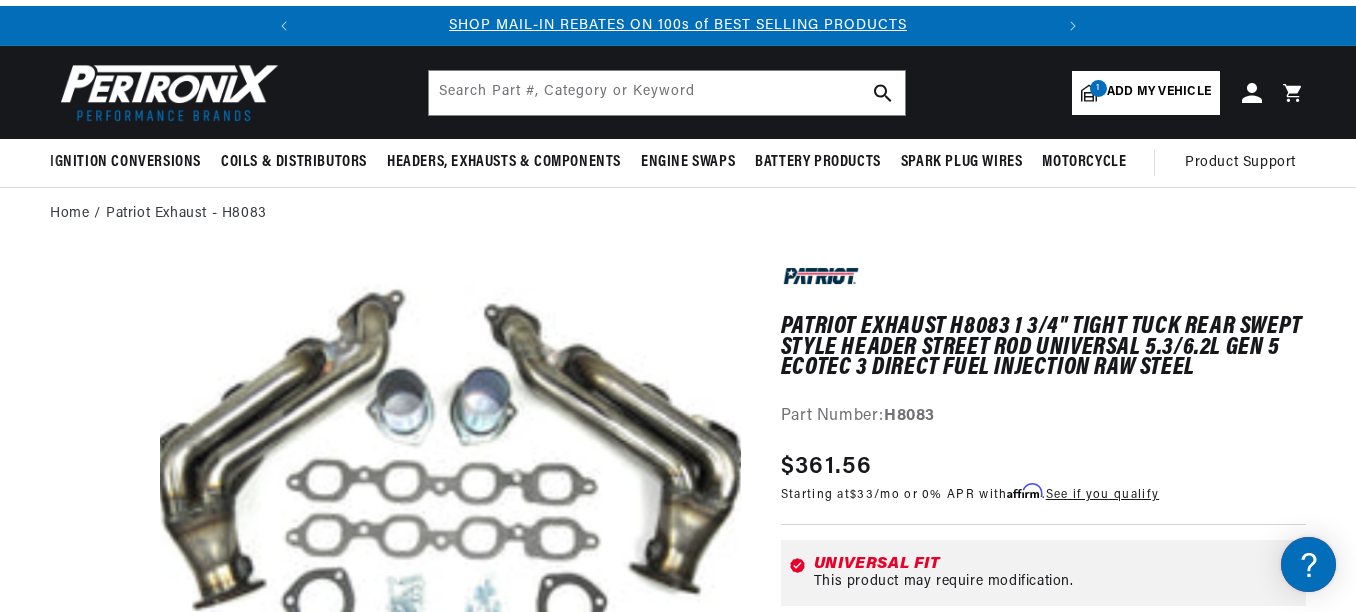 scroll, scrollTop: 94, scrollLeft: 0, axis: vertical 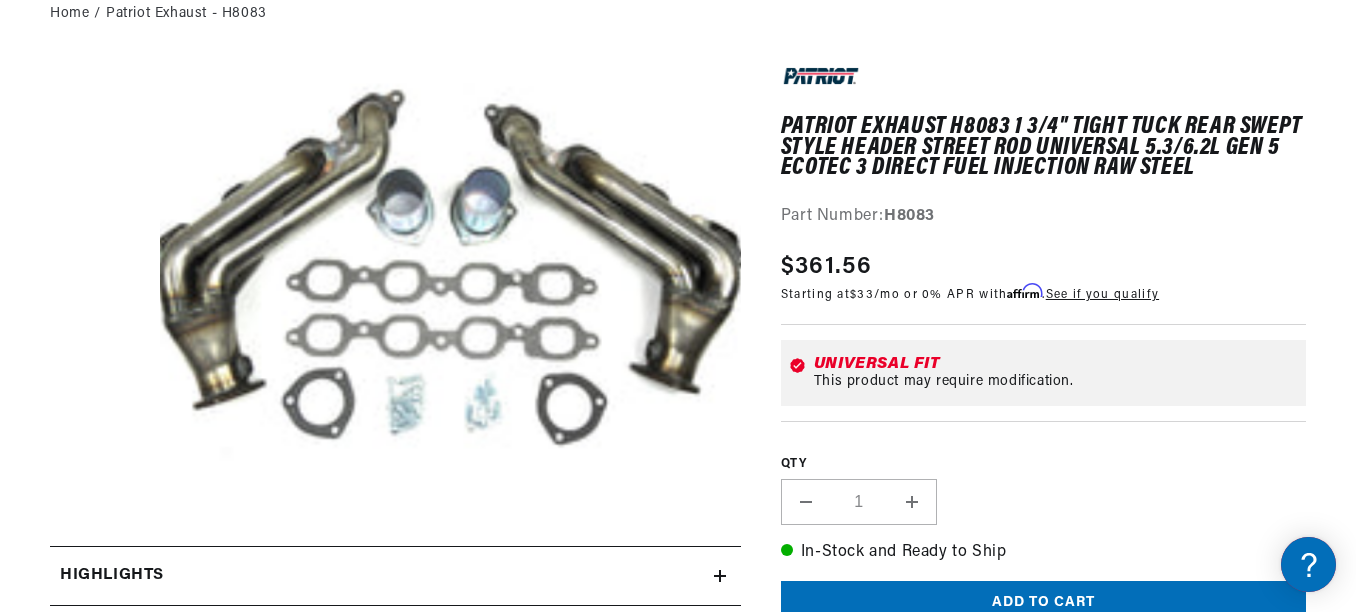 click on "Decrease quantity for Patriot Exhaust H8083 1 3/4&quot; Tight Tuck Rear Swept Style Header Street Rod Universal 5.3/6.2L GEN 5 Ecotec 3 Direct Fuel Injection Raw Steel" at bounding box center (806, 502) 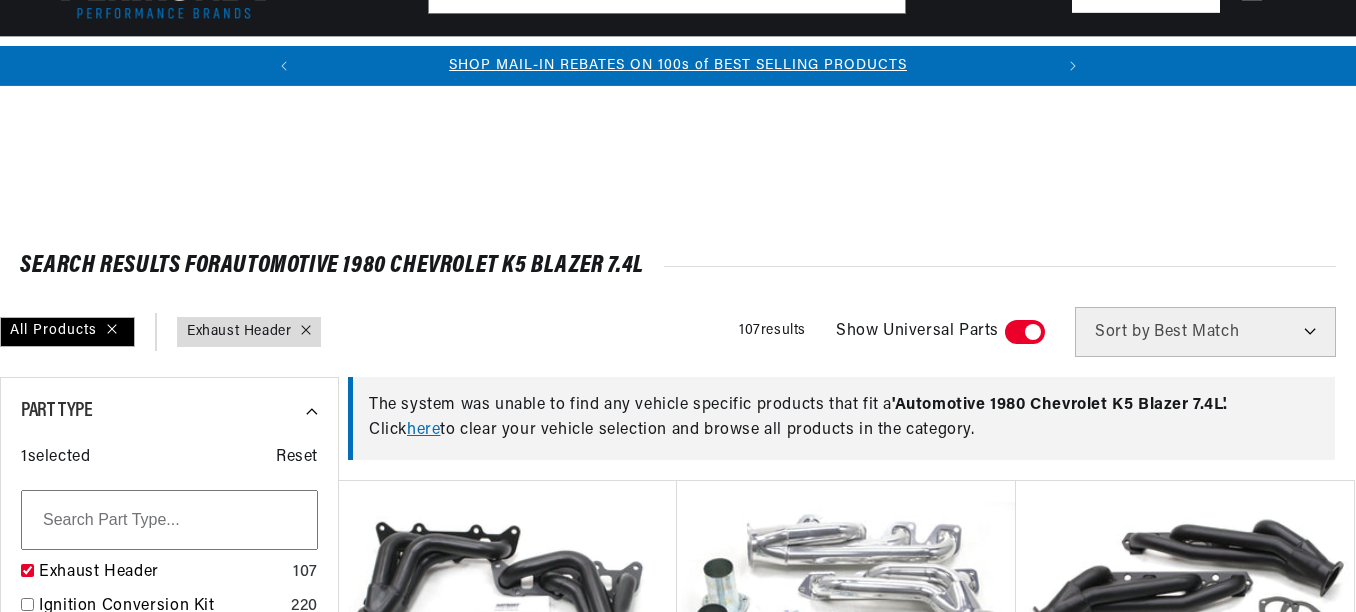 scroll, scrollTop: 16120, scrollLeft: 0, axis: vertical 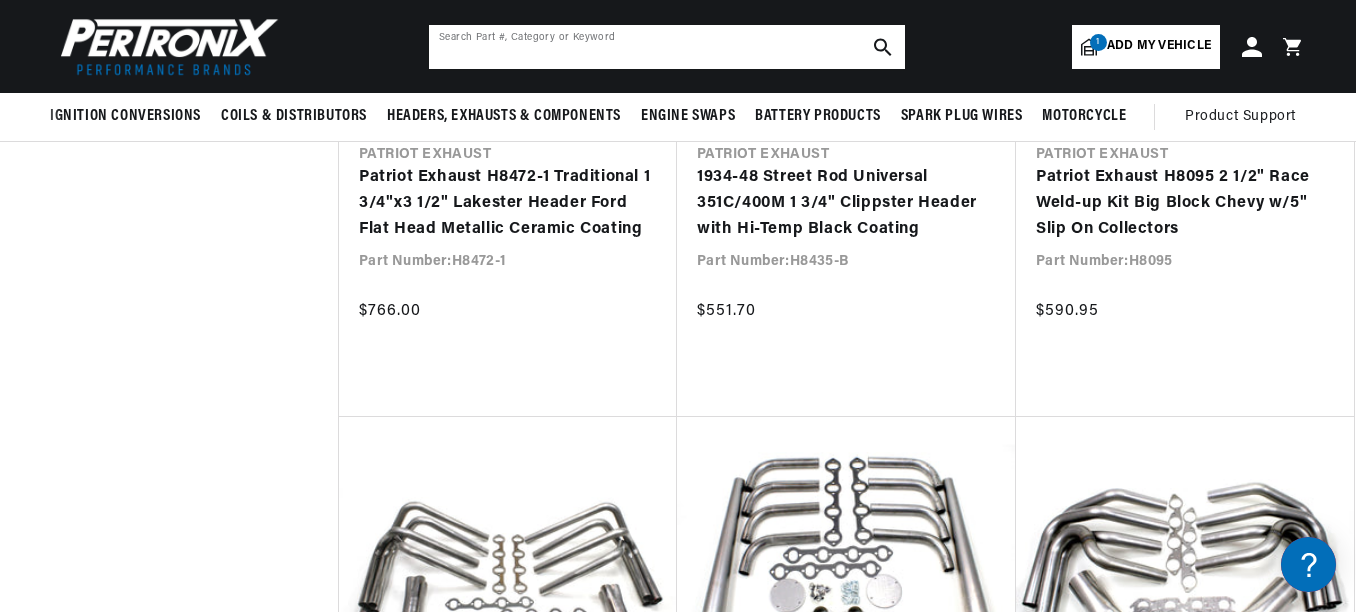 click at bounding box center [667, 47] 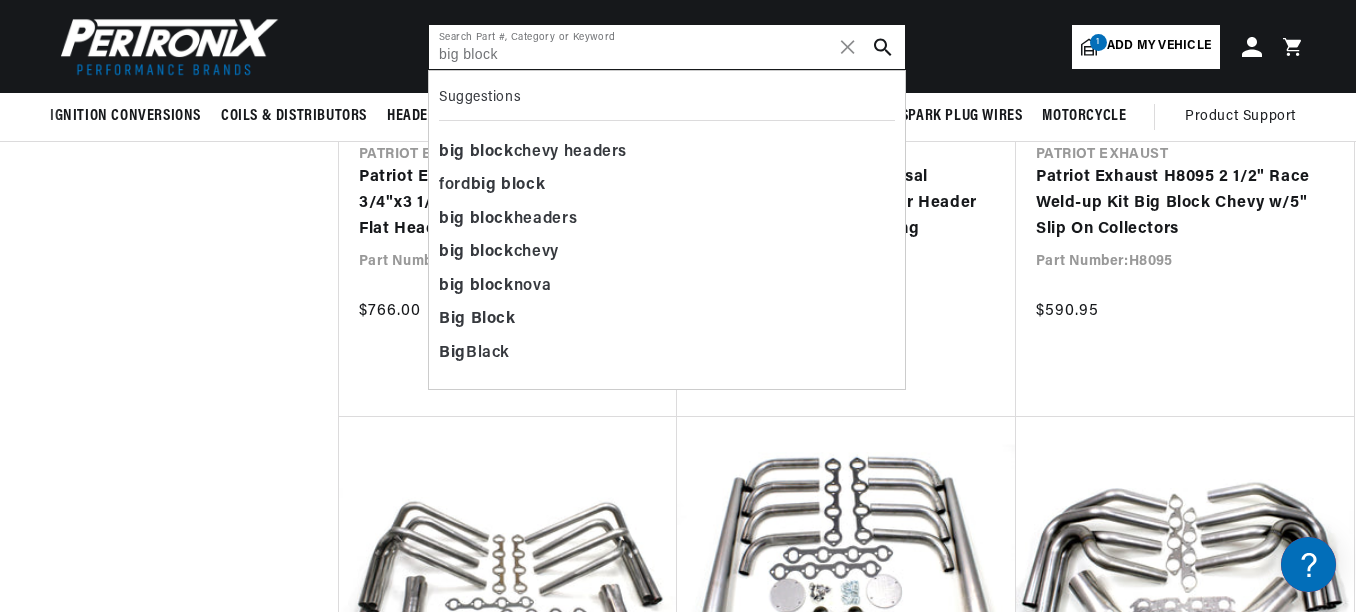 scroll, scrollTop: 0, scrollLeft: 359, axis: horizontal 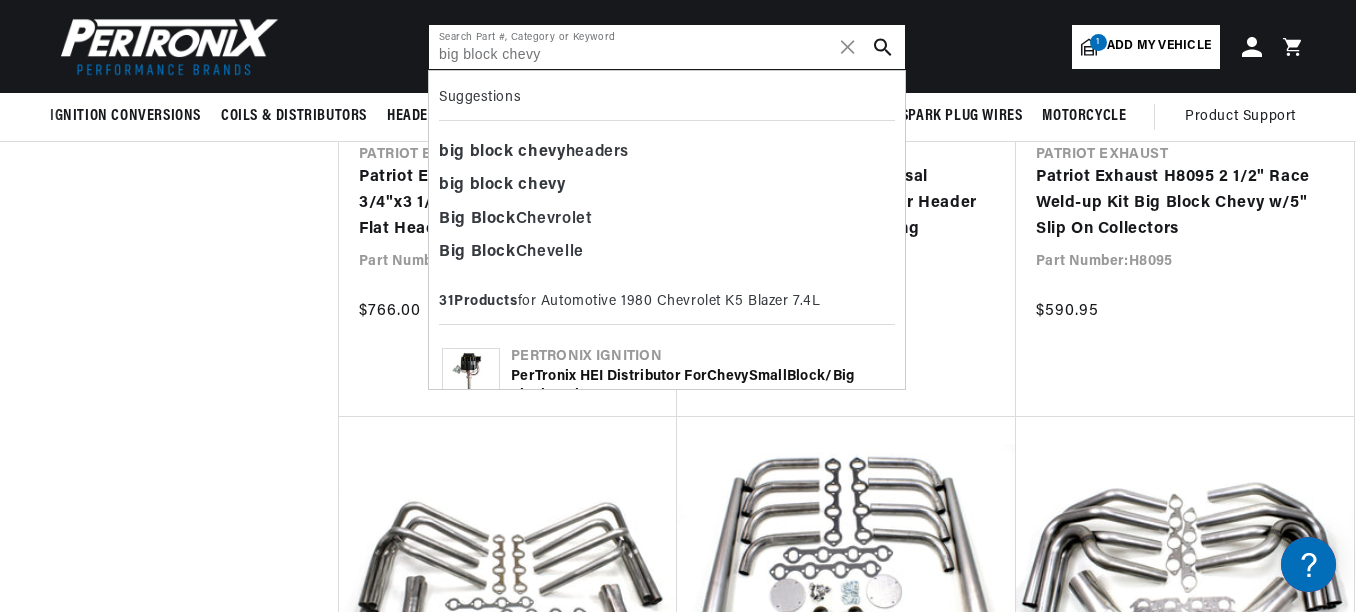type on "big block chevy" 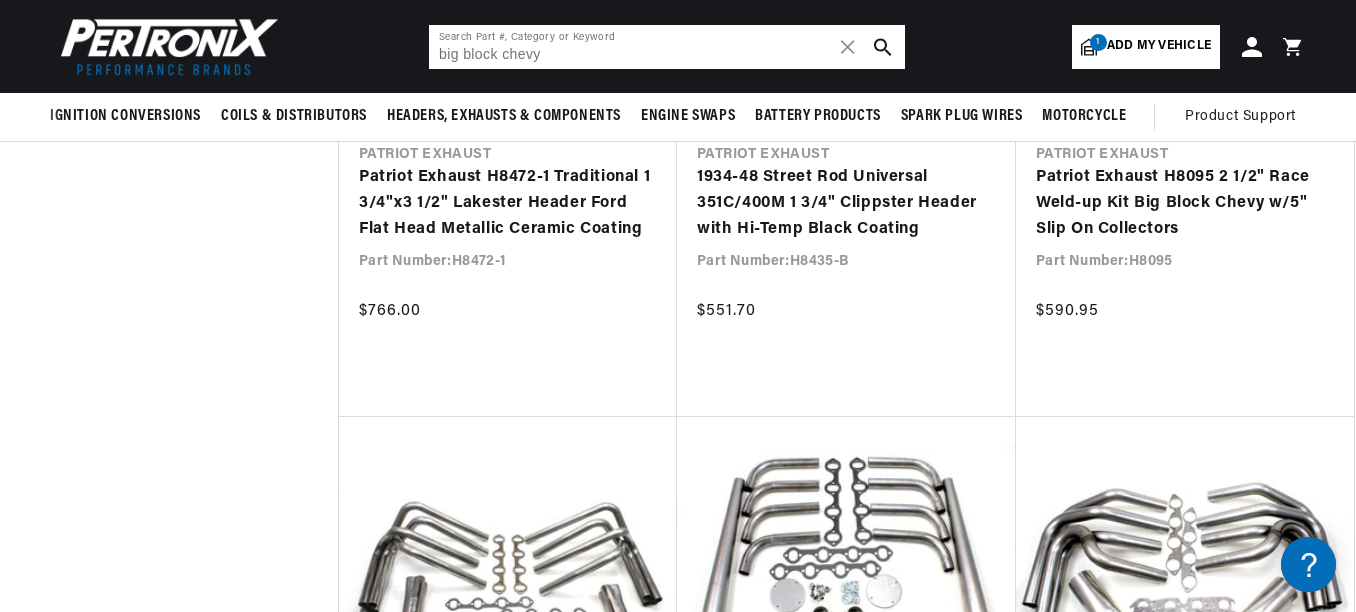 checkbox on "false" 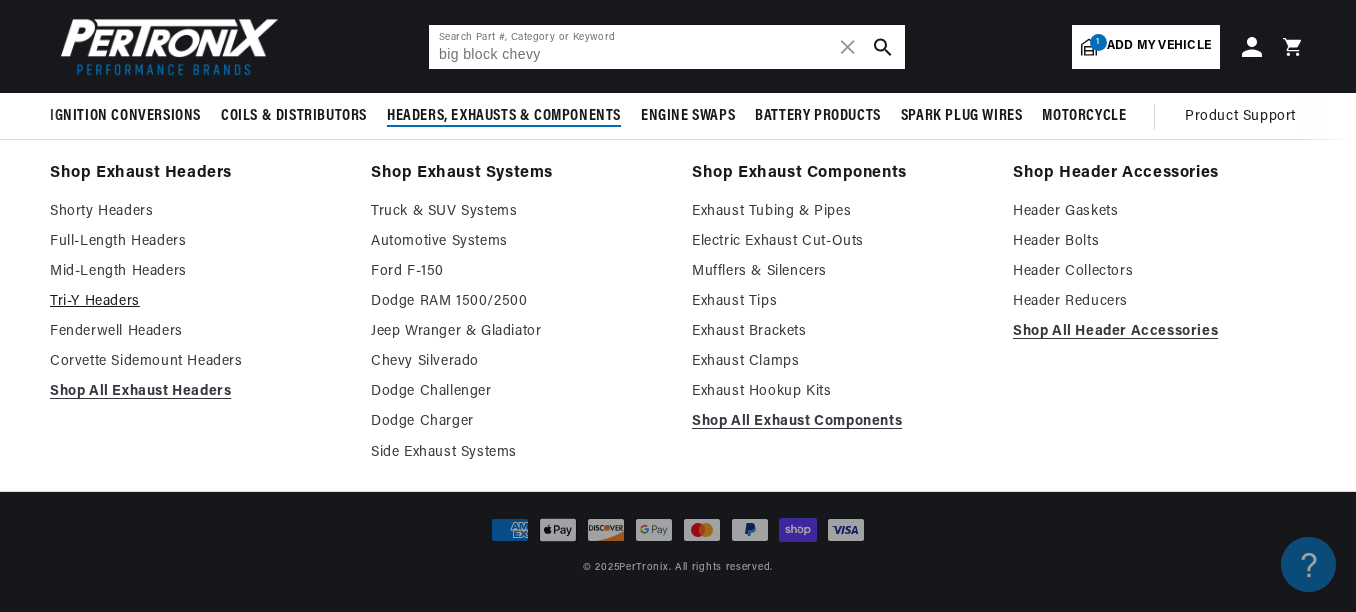 scroll, scrollTop: 0, scrollLeft: 0, axis: both 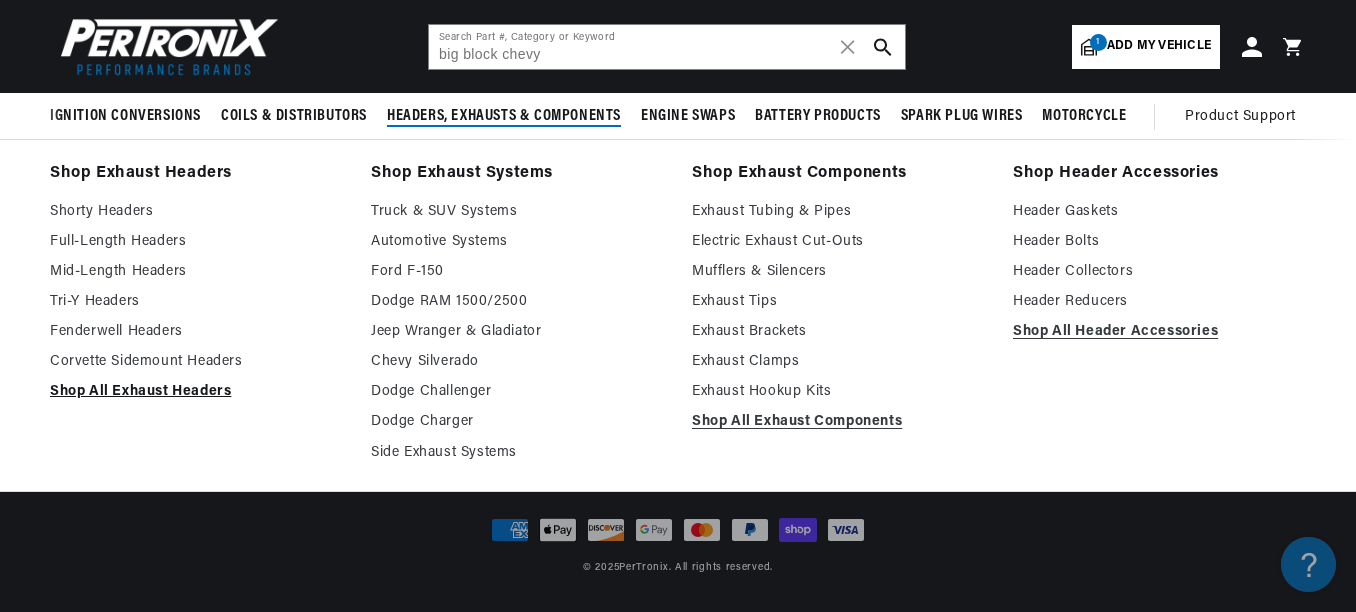 click on "Shop All Exhaust Headers" at bounding box center (196, 392) 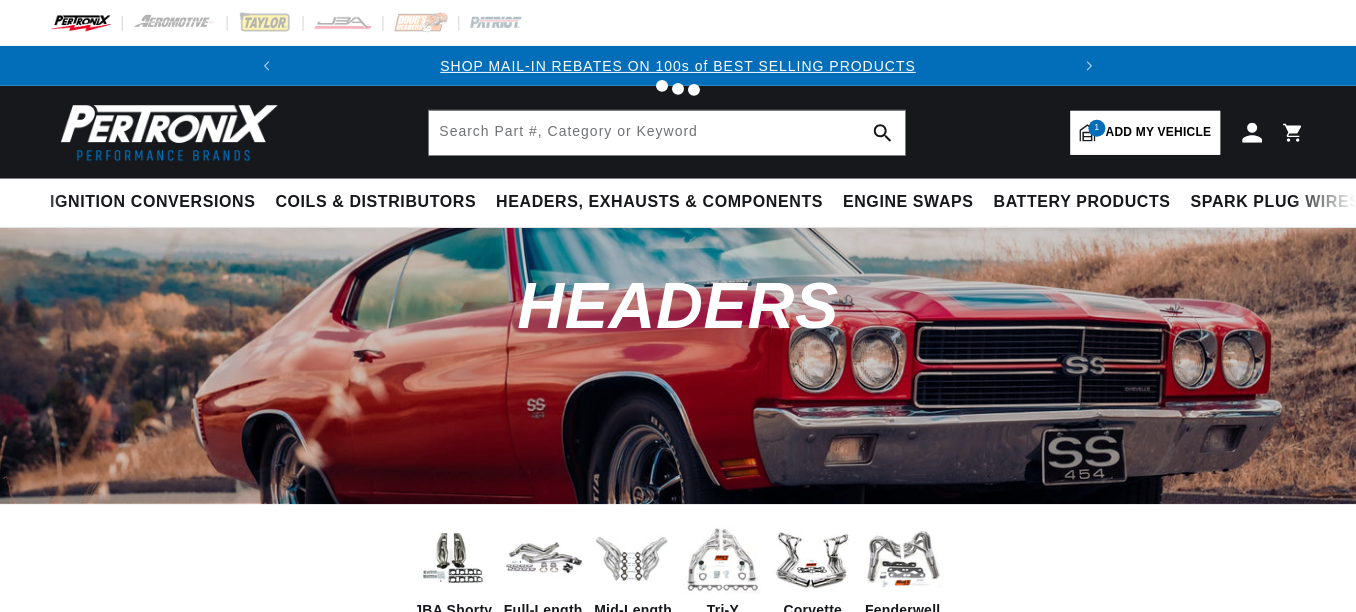 scroll, scrollTop: 0, scrollLeft: 0, axis: both 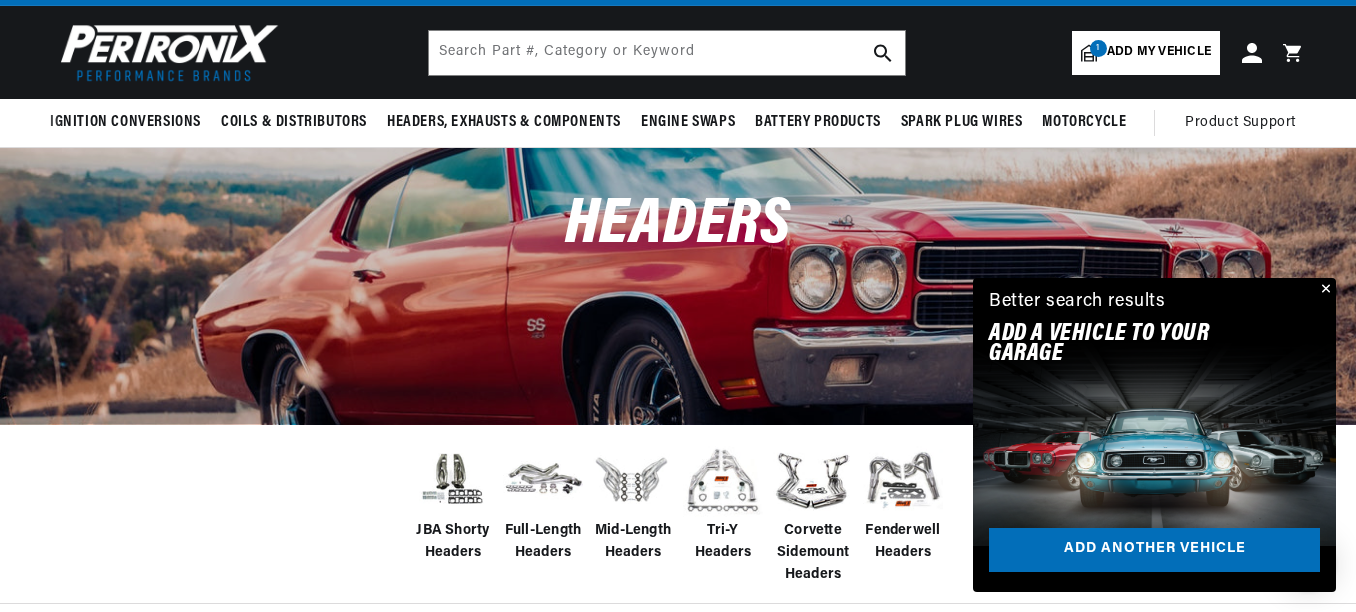 click at bounding box center (1324, 290) 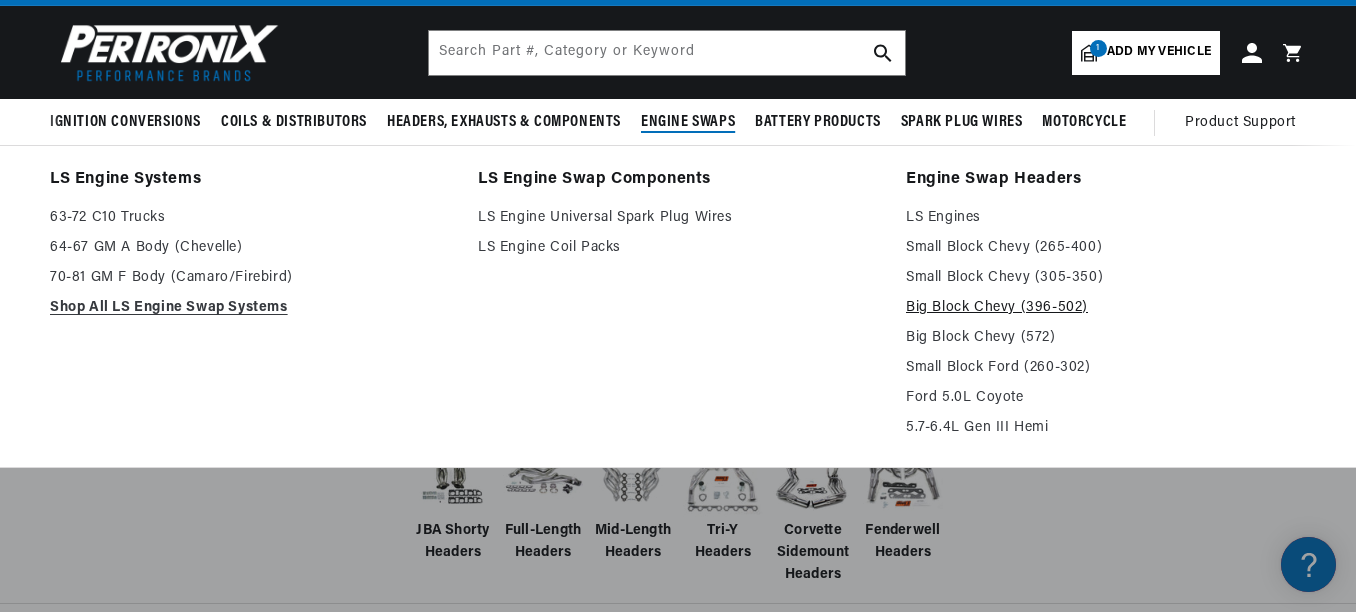 click on "Big Block Chevy (396-502)" at bounding box center (1106, 308) 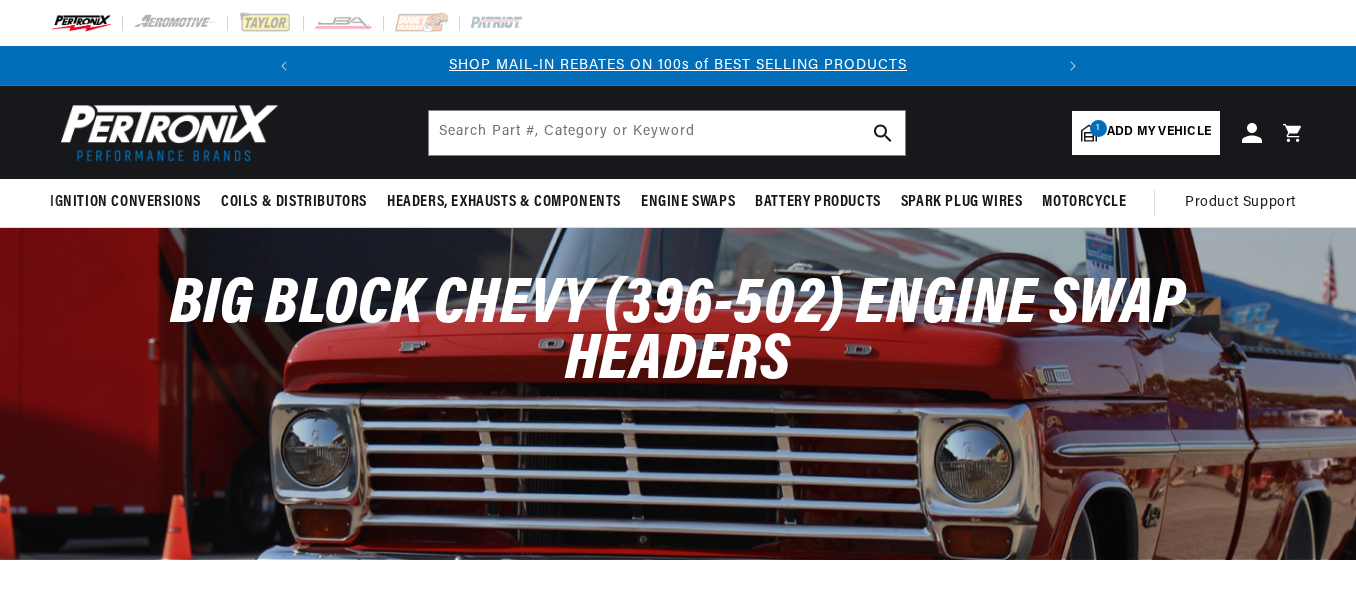 scroll, scrollTop: 0, scrollLeft: 0, axis: both 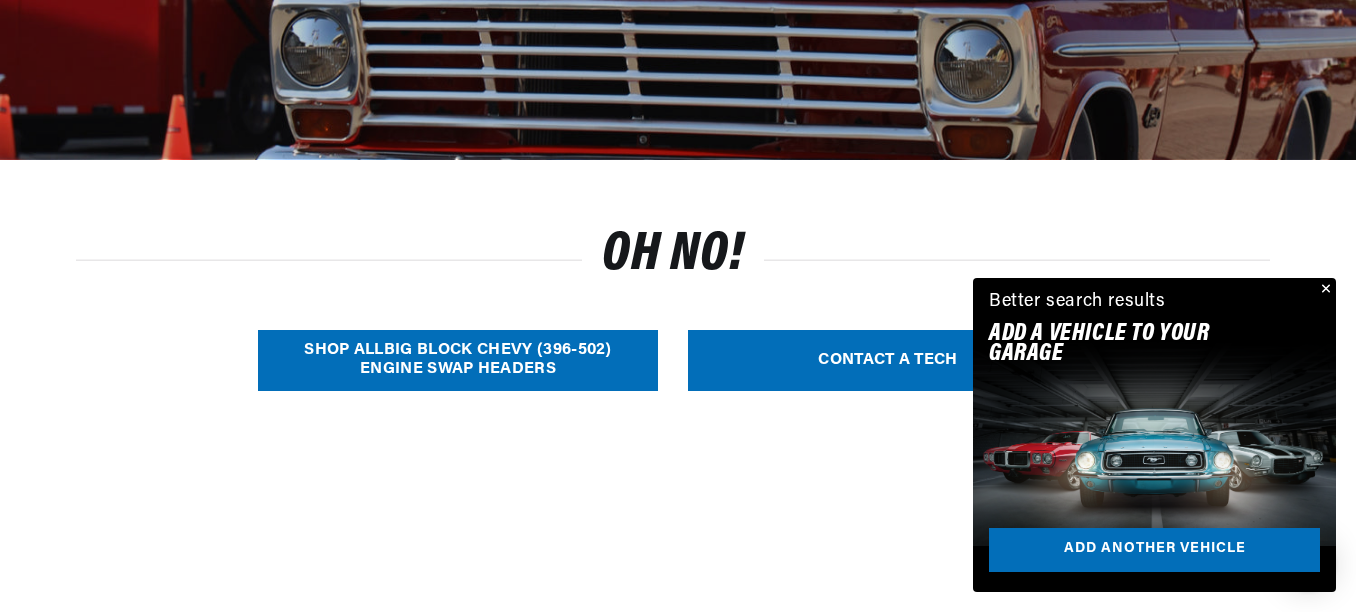 click on "SHOP ALL  Big Block Chevy (396-502) Engine Swap Headers" at bounding box center (458, 360) 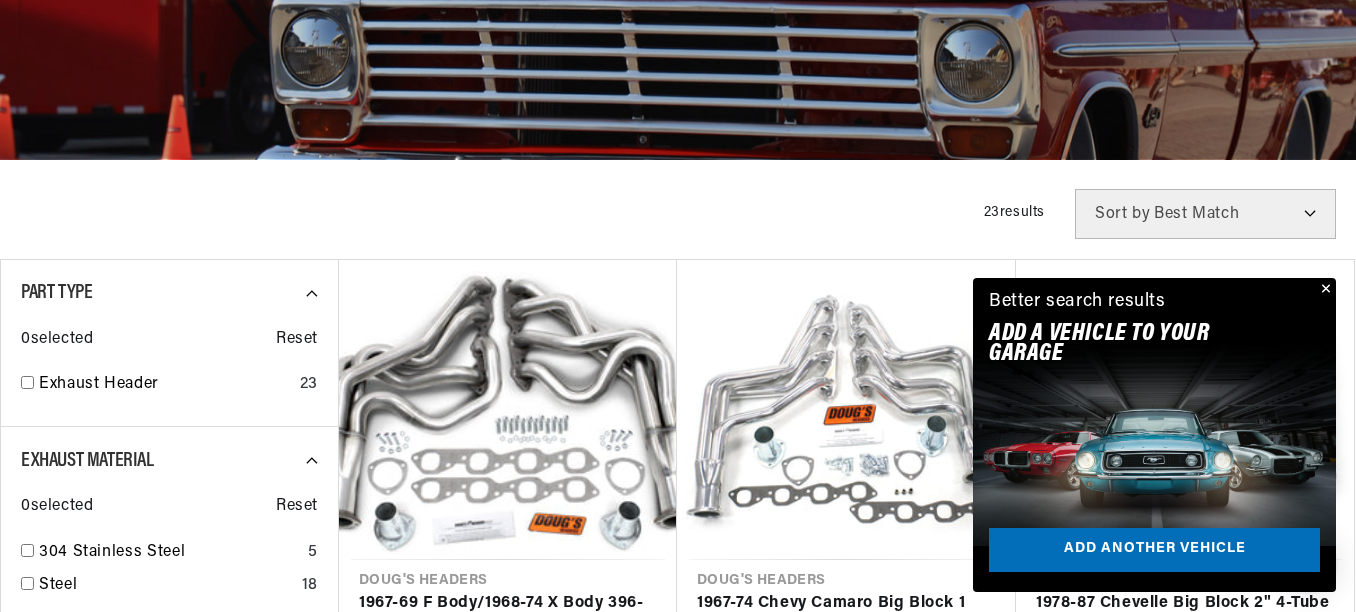 scroll, scrollTop: 0, scrollLeft: 747, axis: horizontal 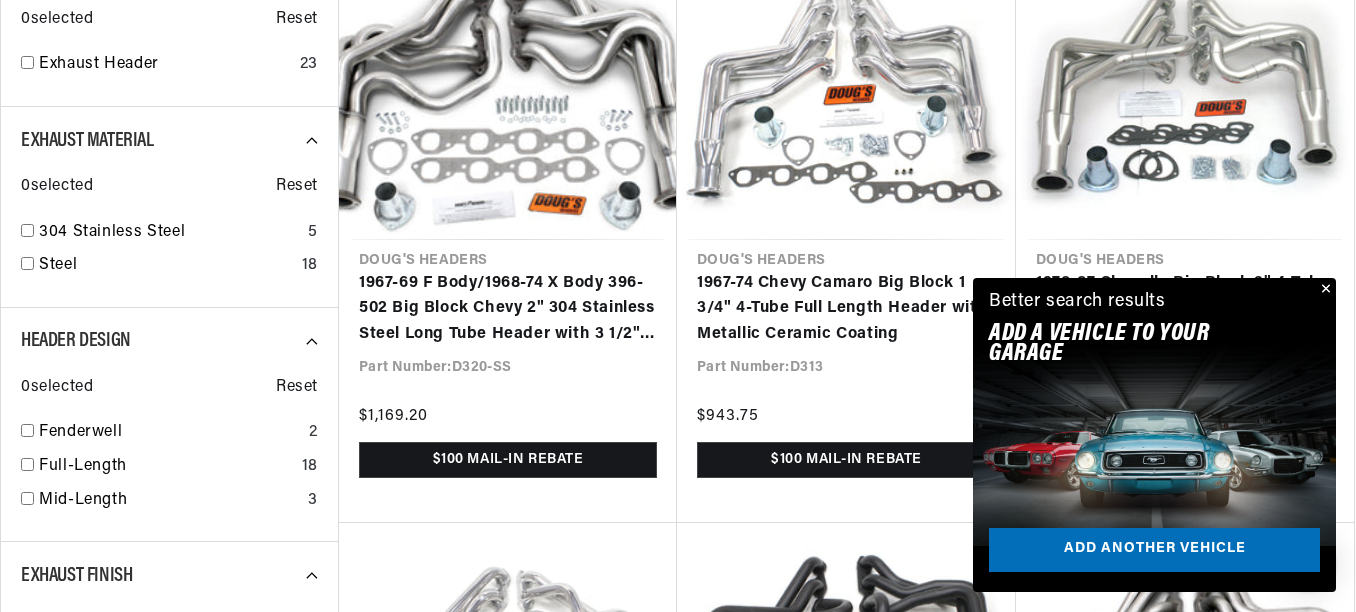 click at bounding box center (1324, 290) 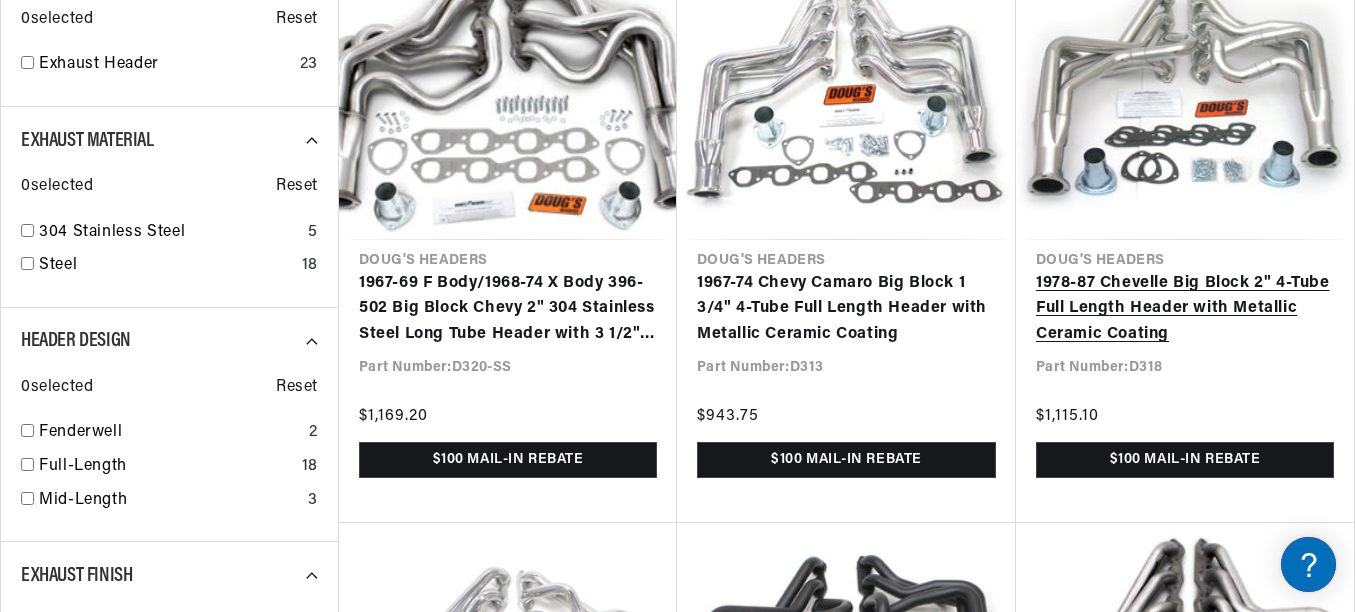 scroll, scrollTop: 0, scrollLeft: 0, axis: both 